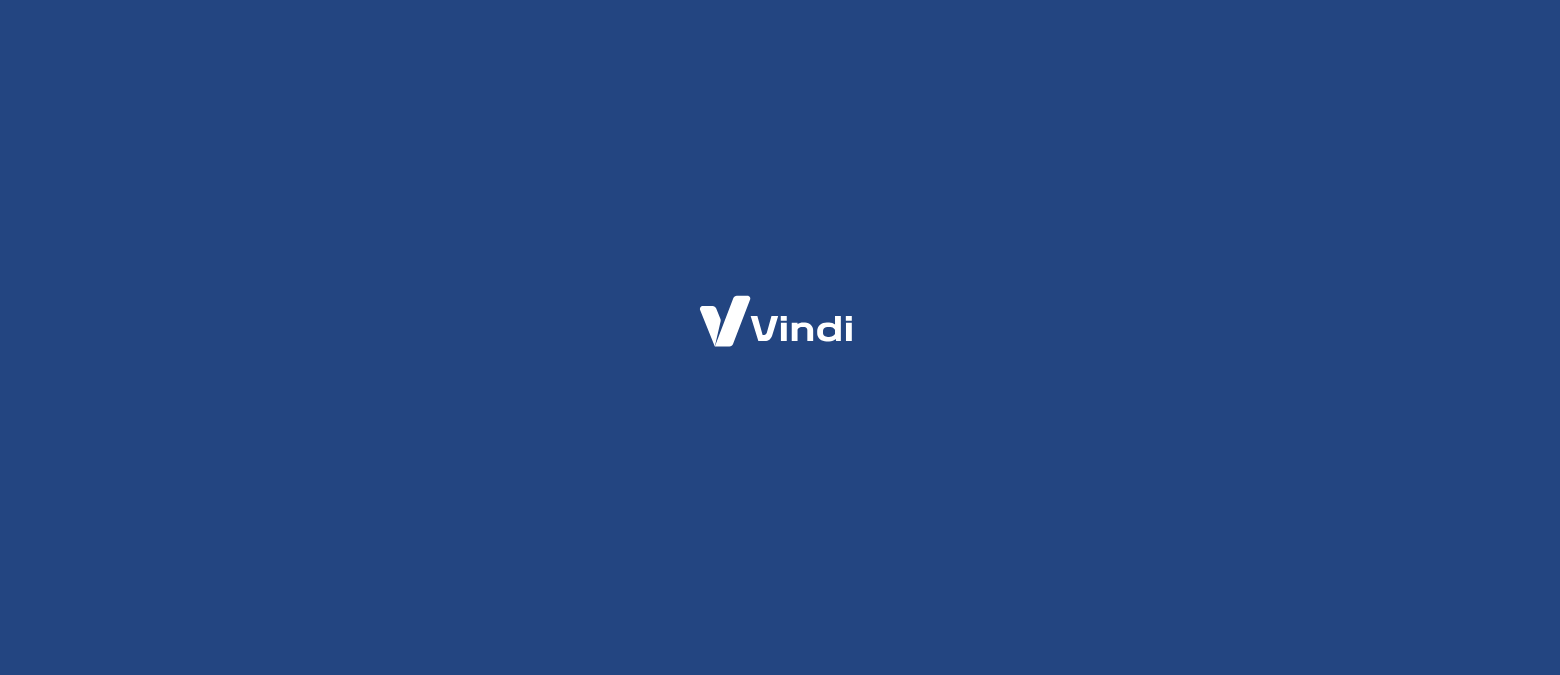 scroll, scrollTop: 0, scrollLeft: 0, axis: both 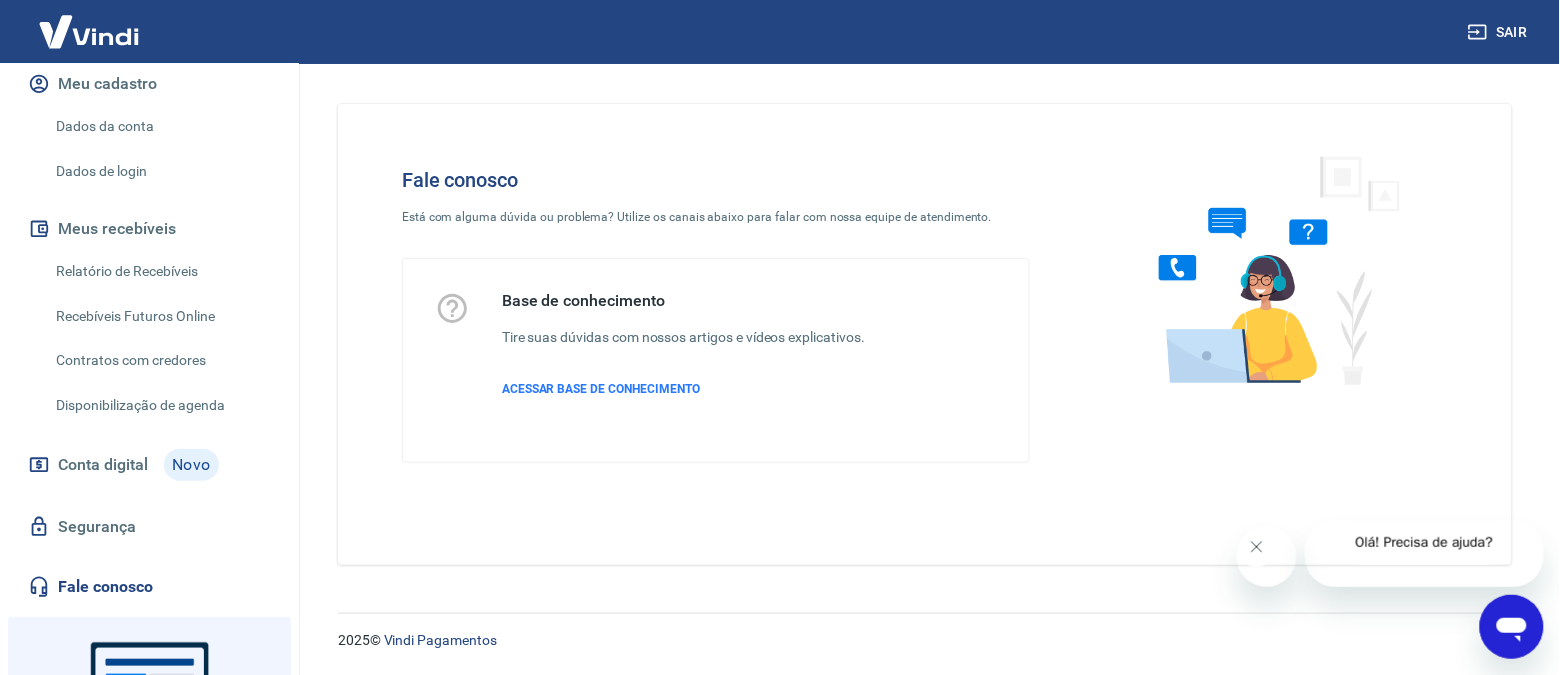 click on "Olá! Precisa de ajuda?" at bounding box center [1424, 541] 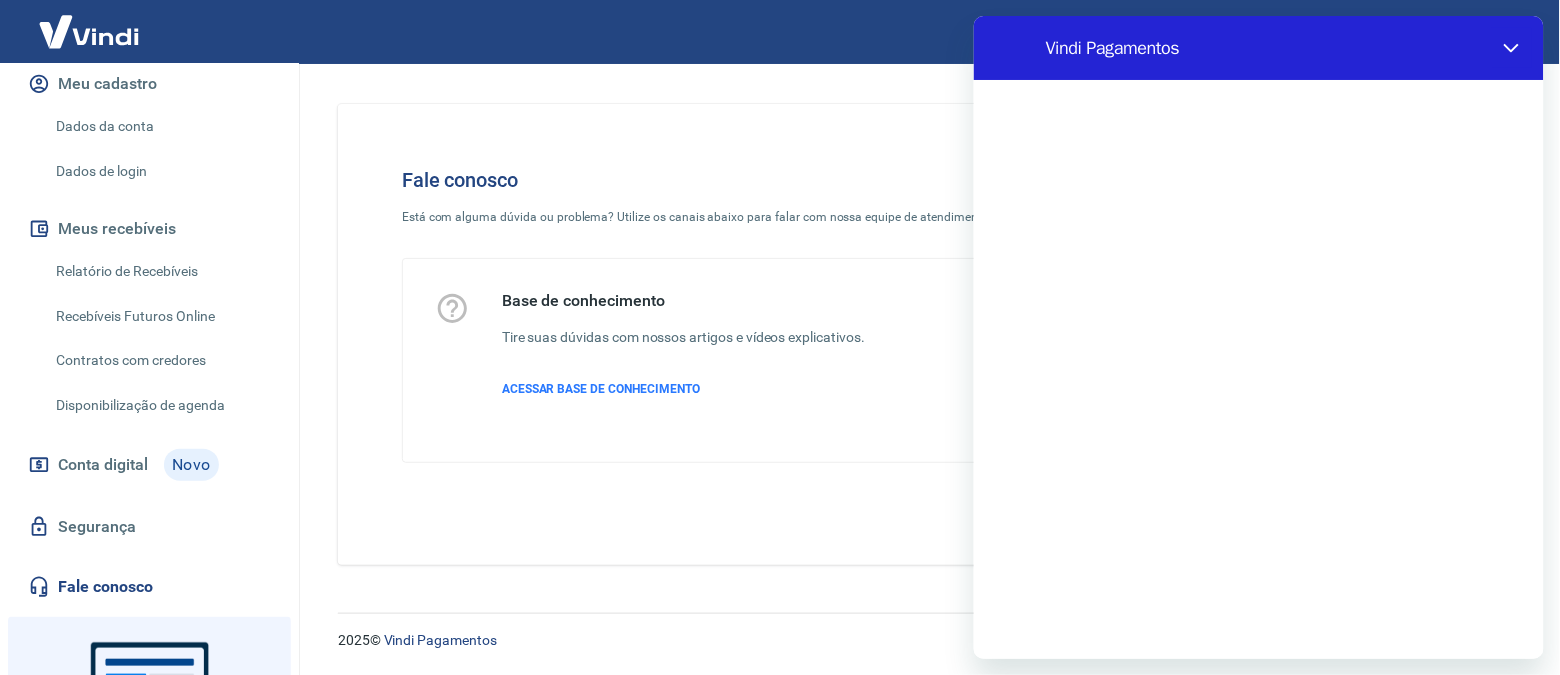 scroll, scrollTop: 0, scrollLeft: 0, axis: both 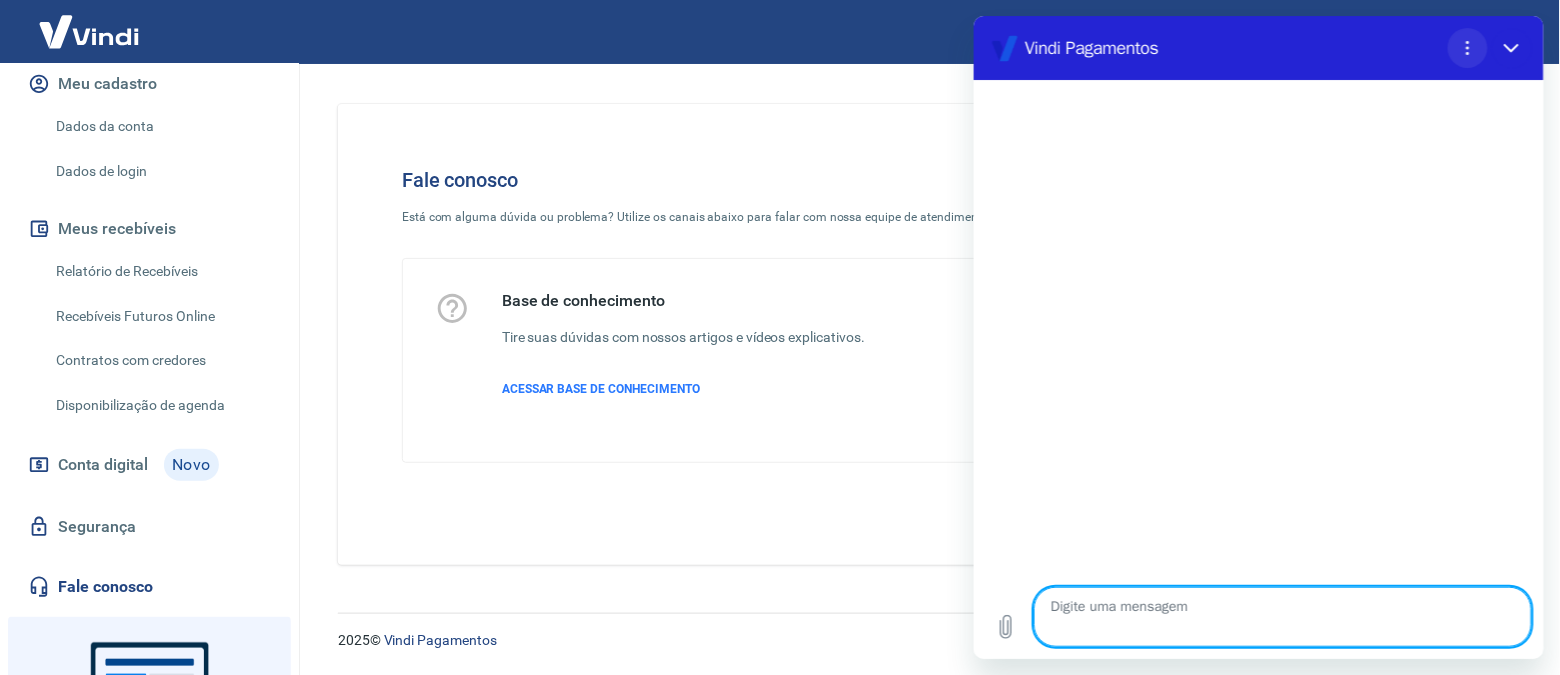 click 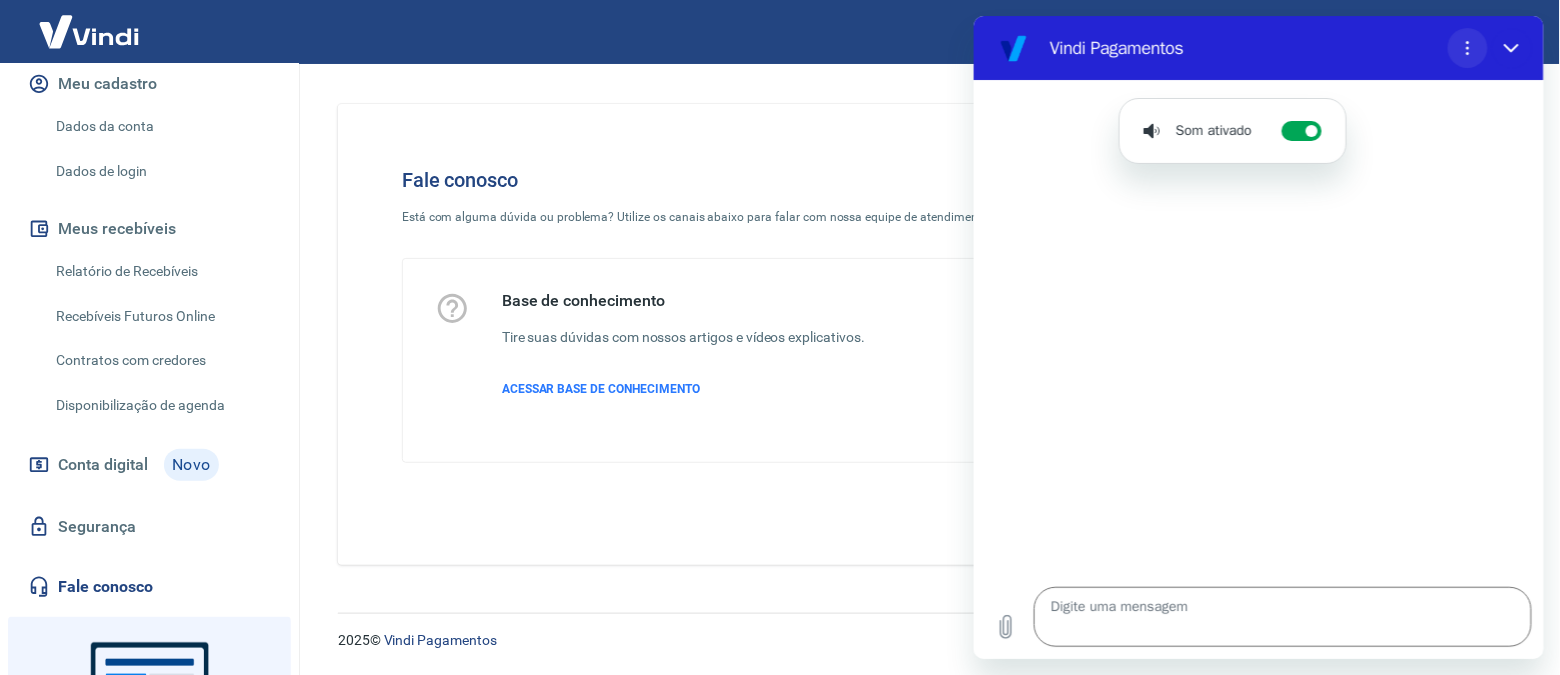 click 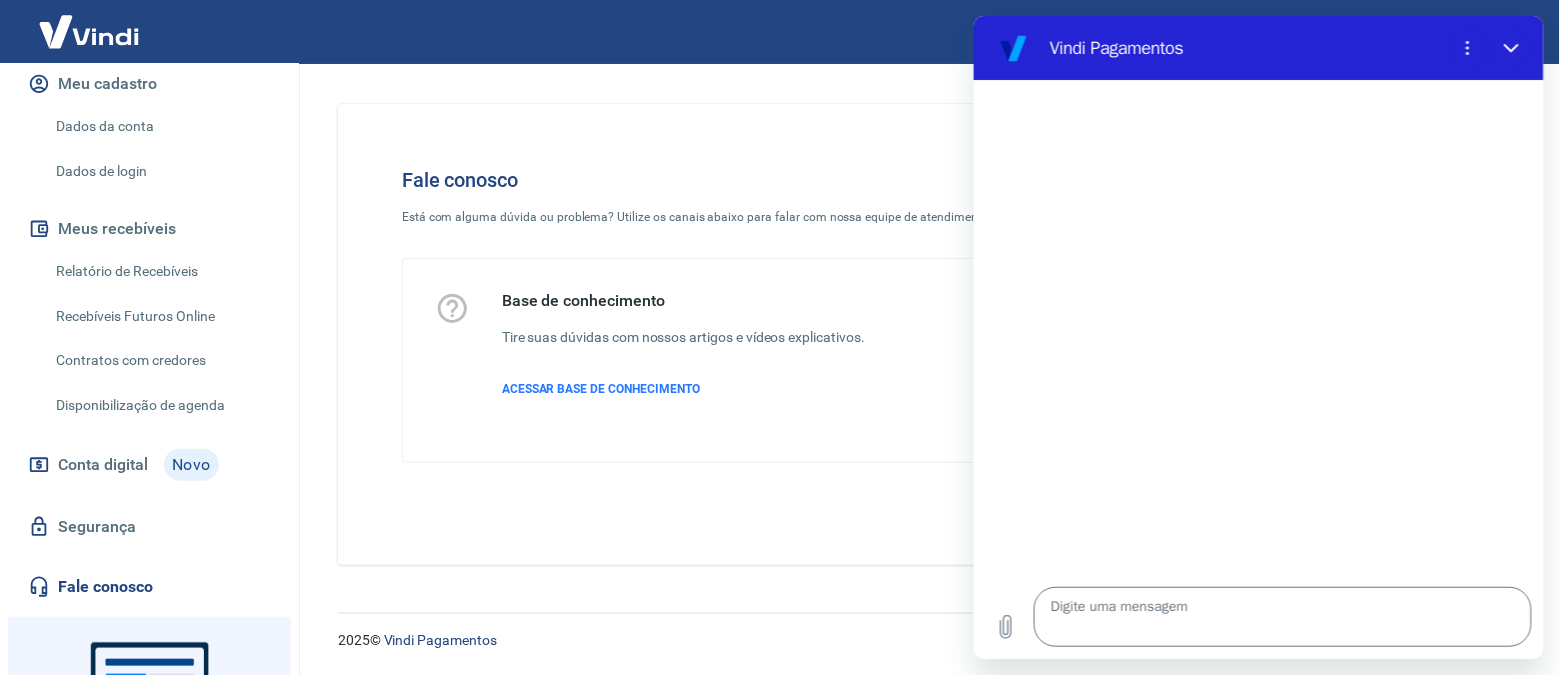 click on "Fale conosco Está com alguma dúvida ou problema? Utilize os canais abaixo para falar com nossa equipe de atendimento. Base de conhecimento Tire suas dúvidas com nossos artigos e vídeos explicativos. ACESSAR BASE DE CONHECIMENTO" at bounding box center (716, 315) 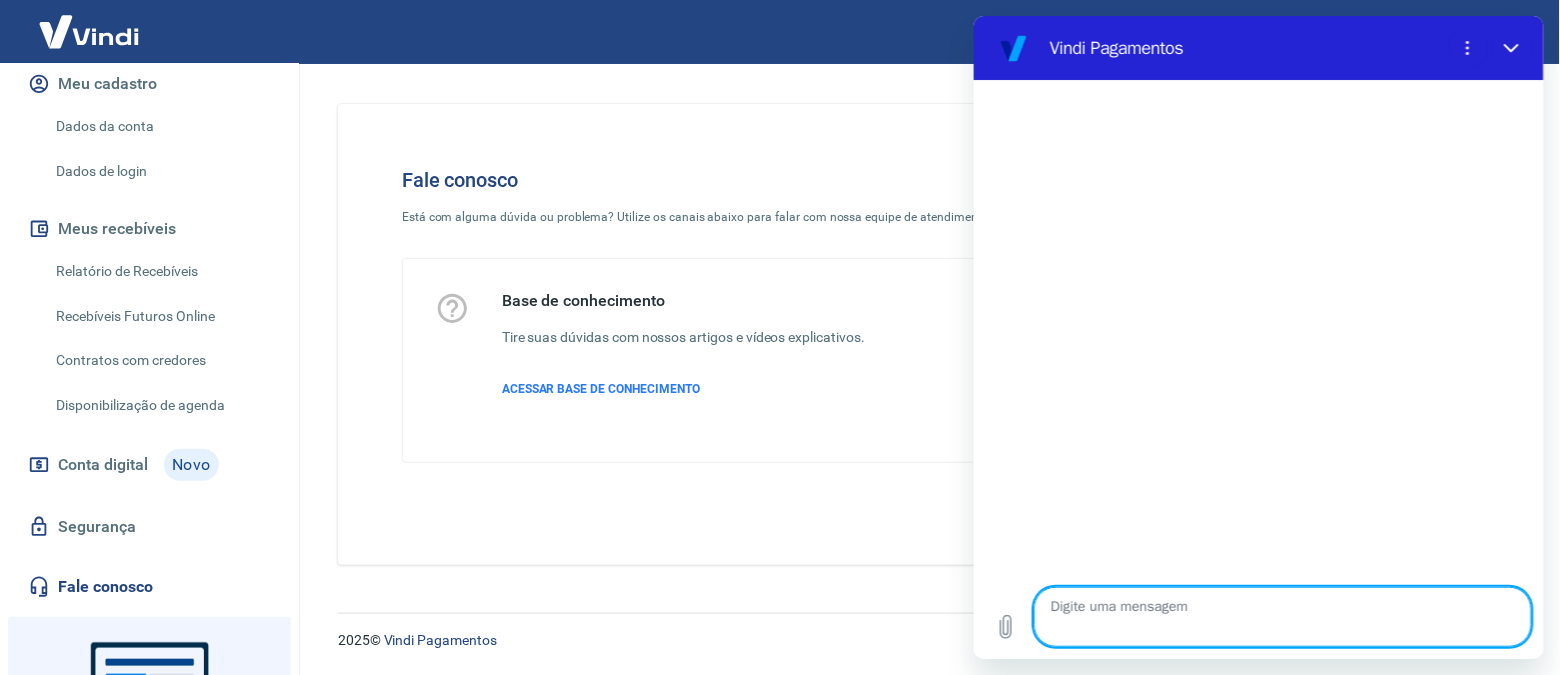 click at bounding box center [1282, 616] 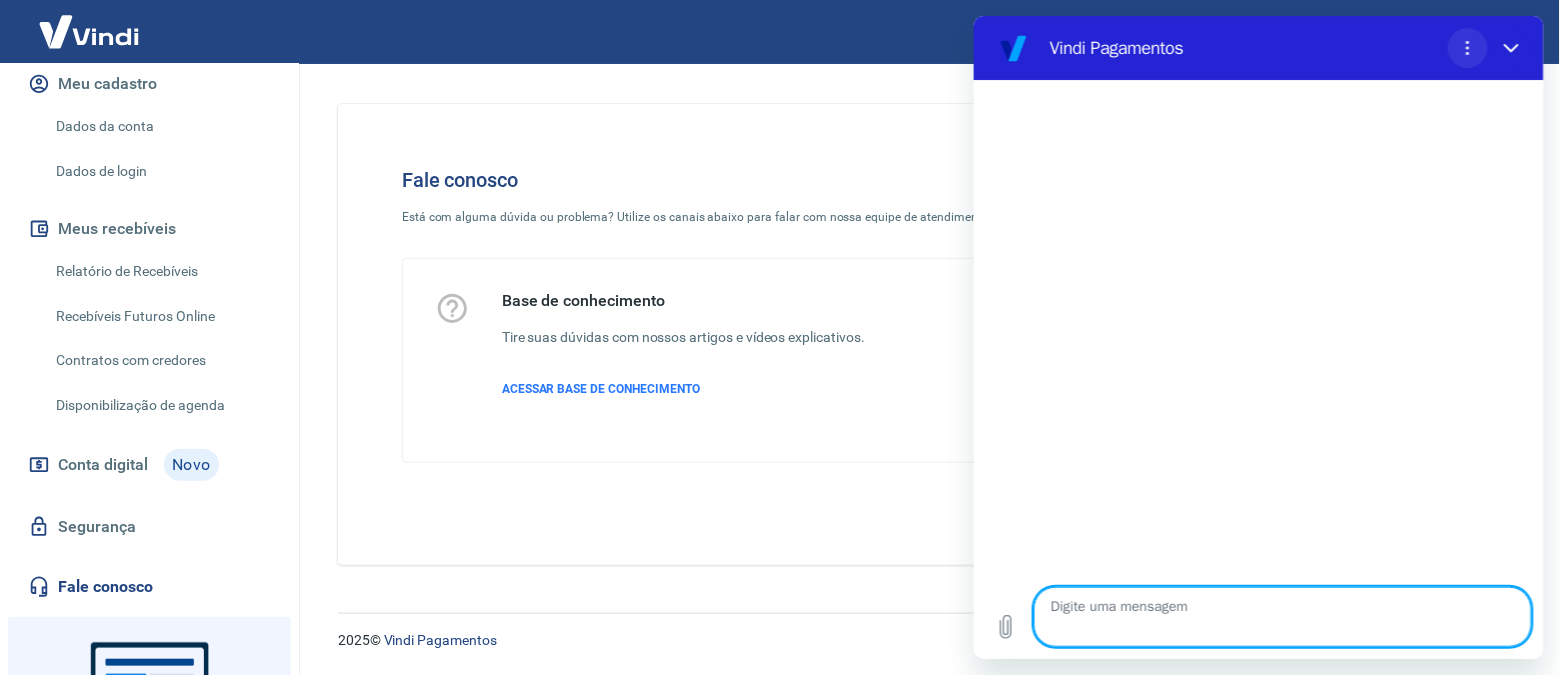 click 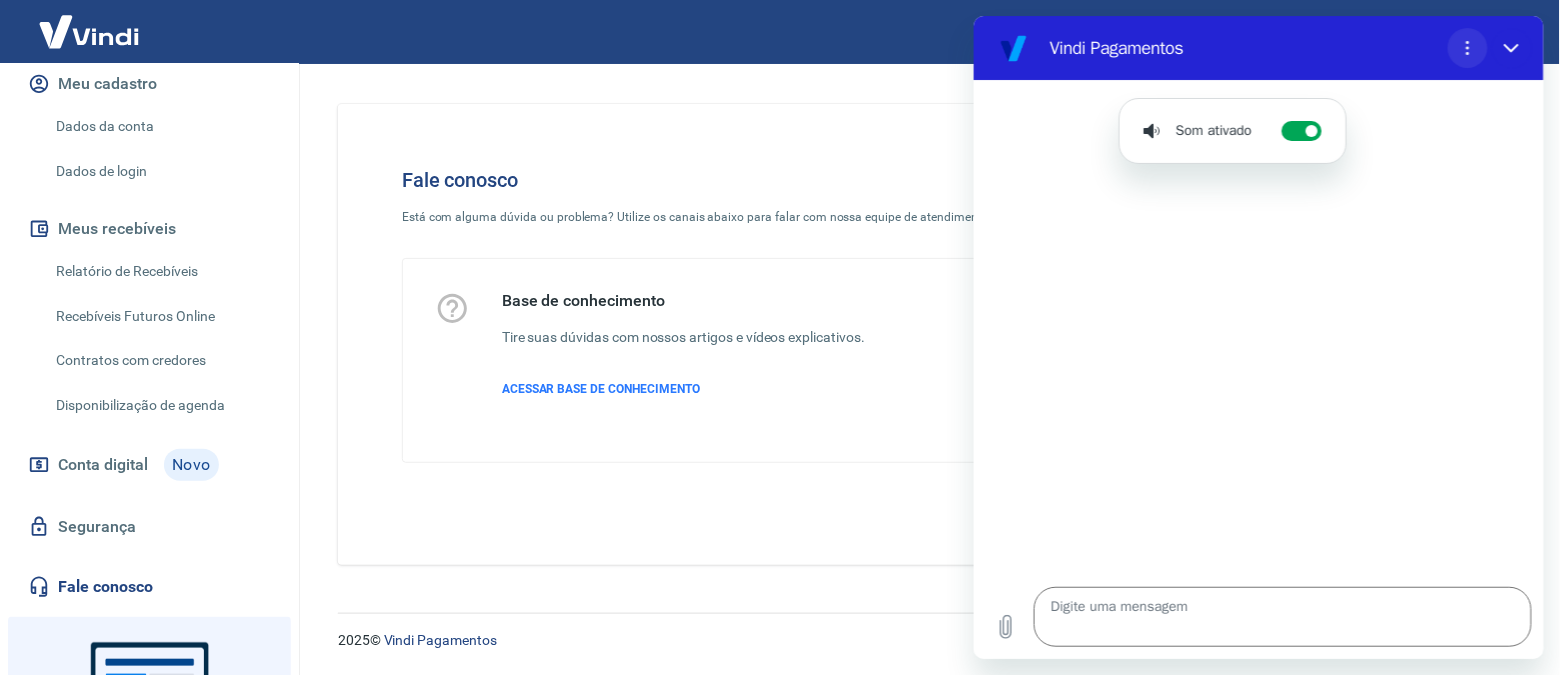 click 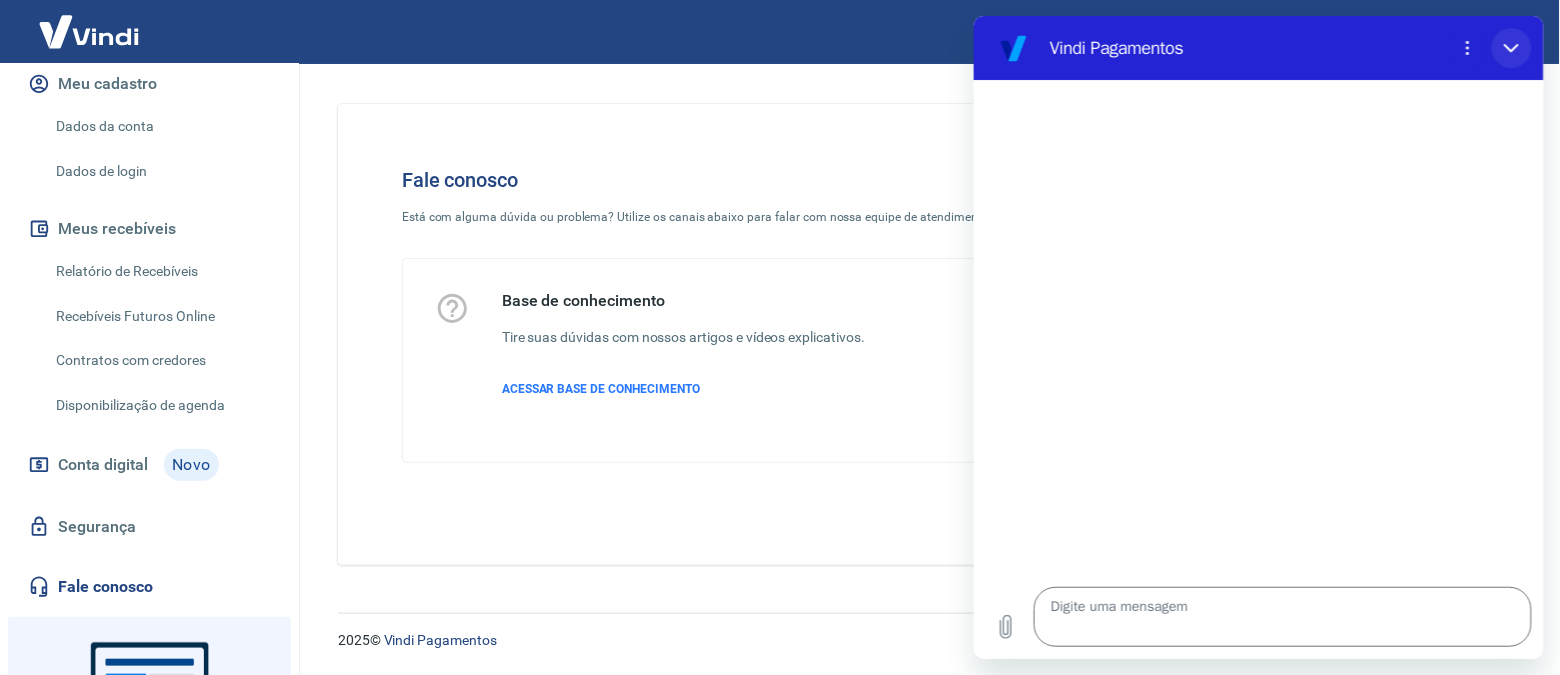 click 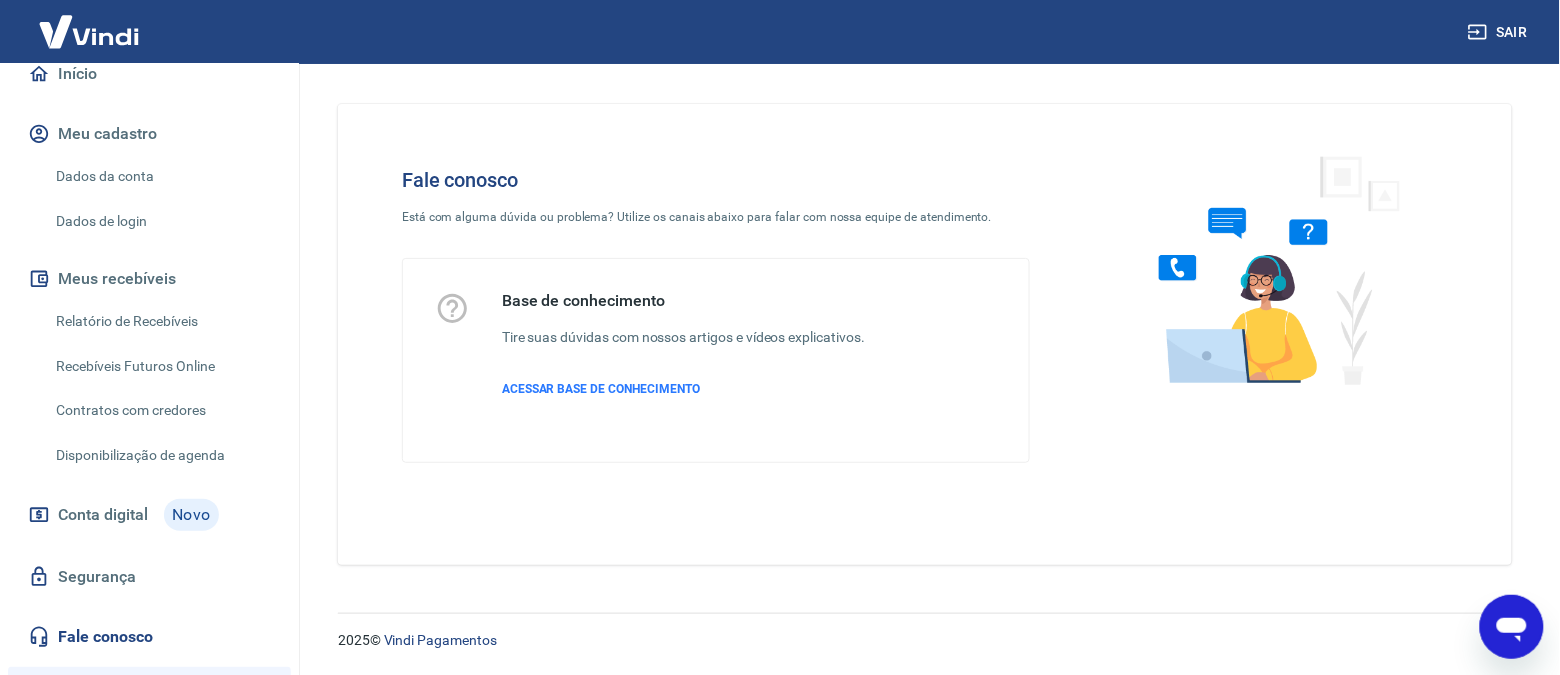 scroll, scrollTop: 193, scrollLeft: 0, axis: vertical 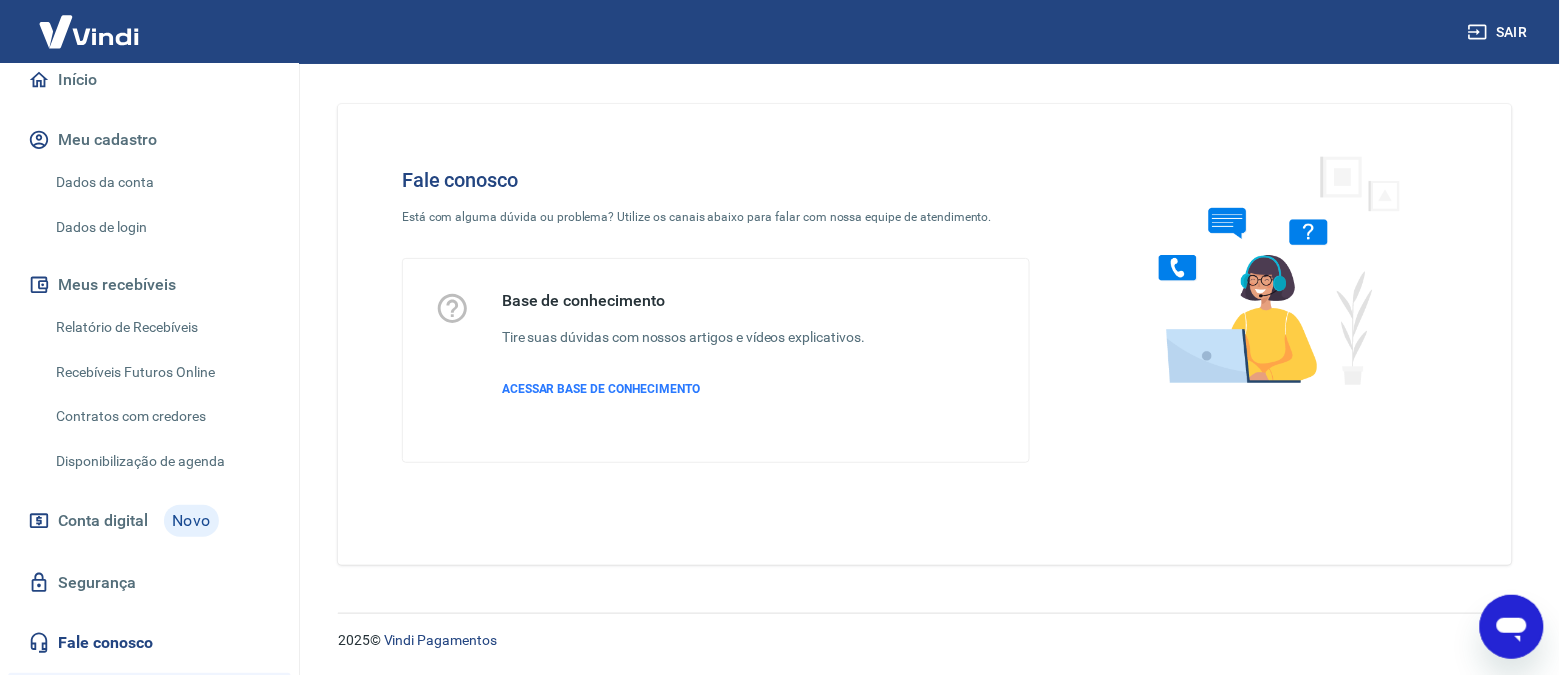 click 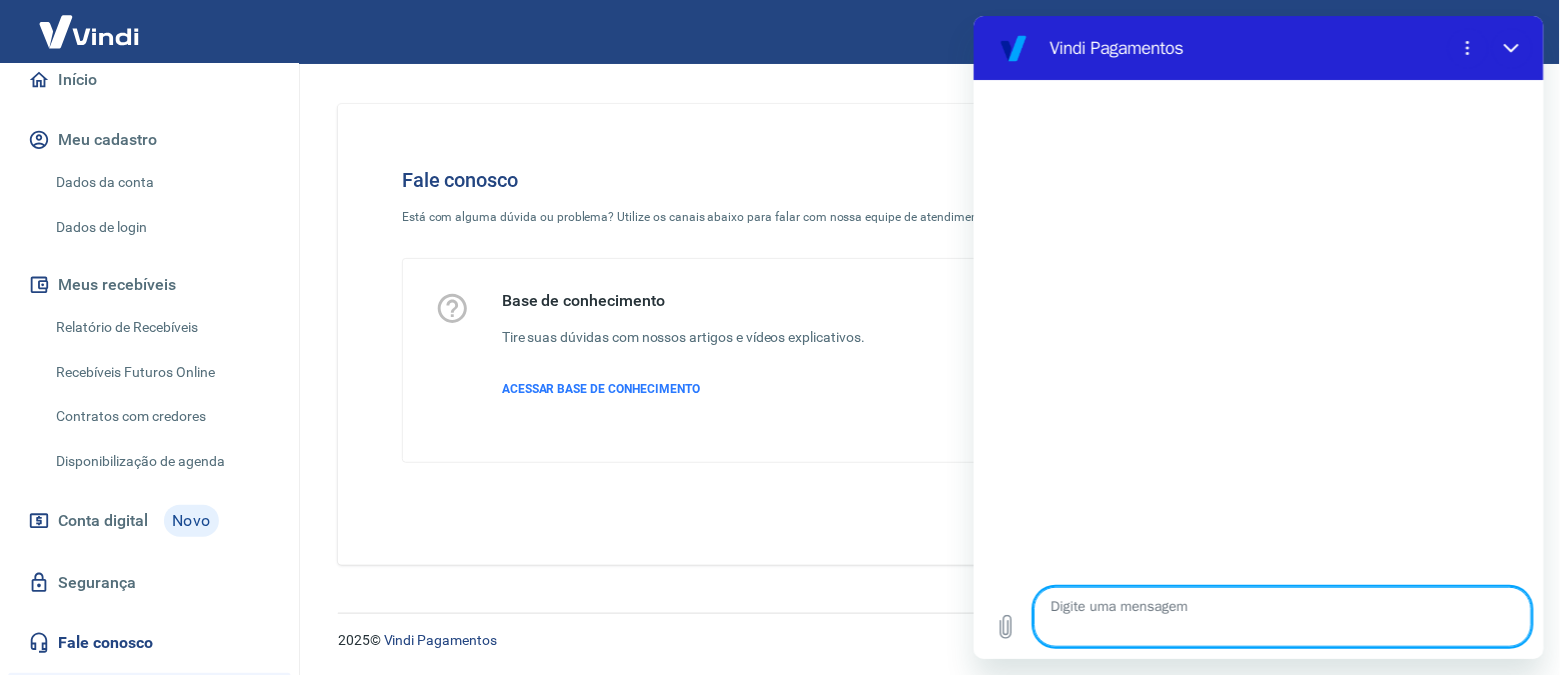 click at bounding box center (1282, 616) 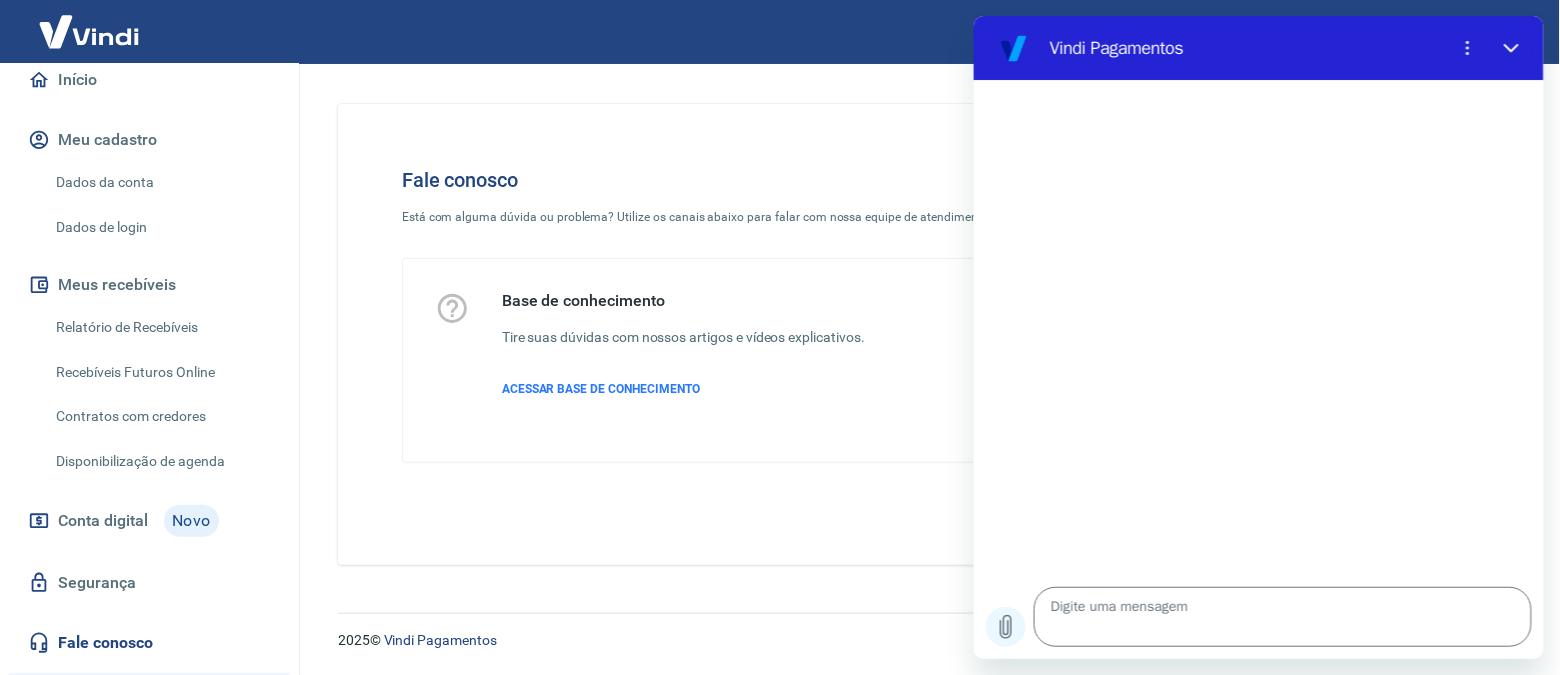 click 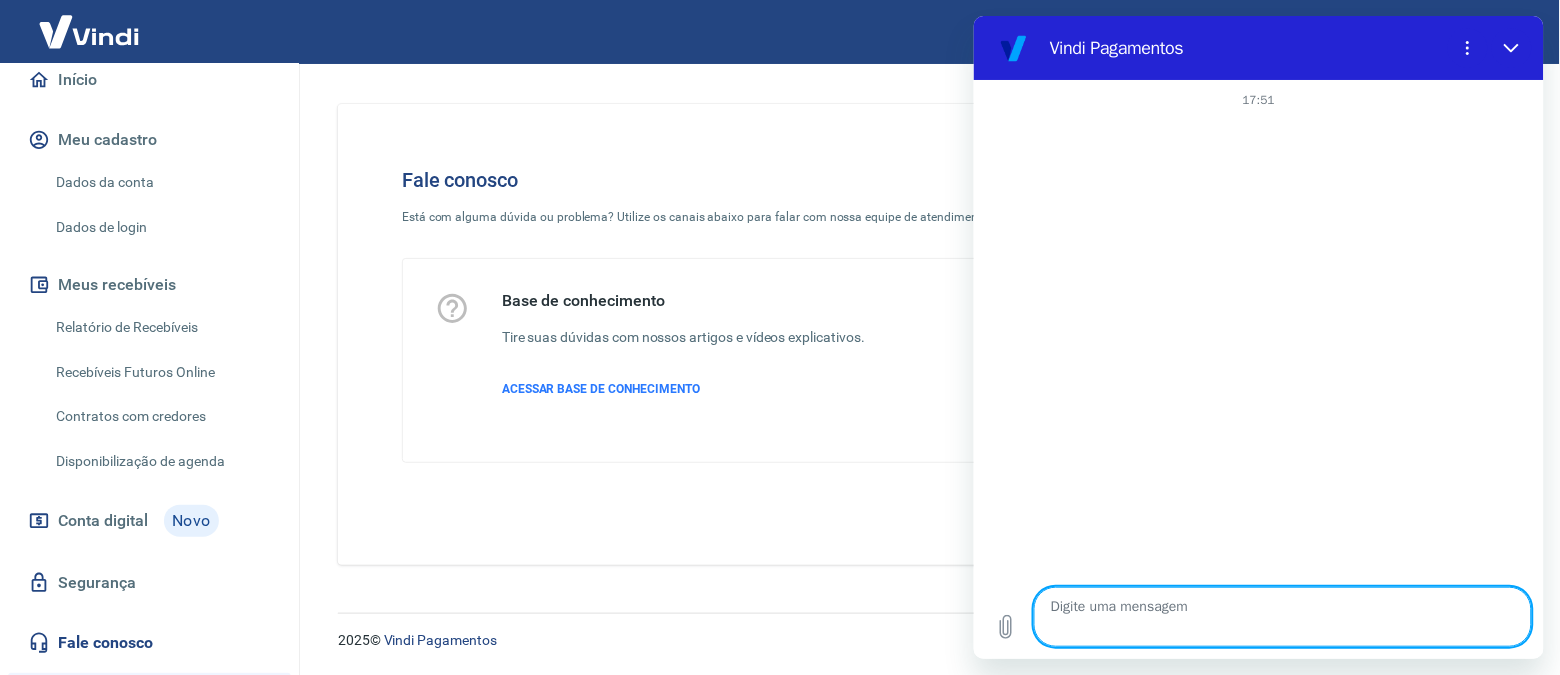type on "x" 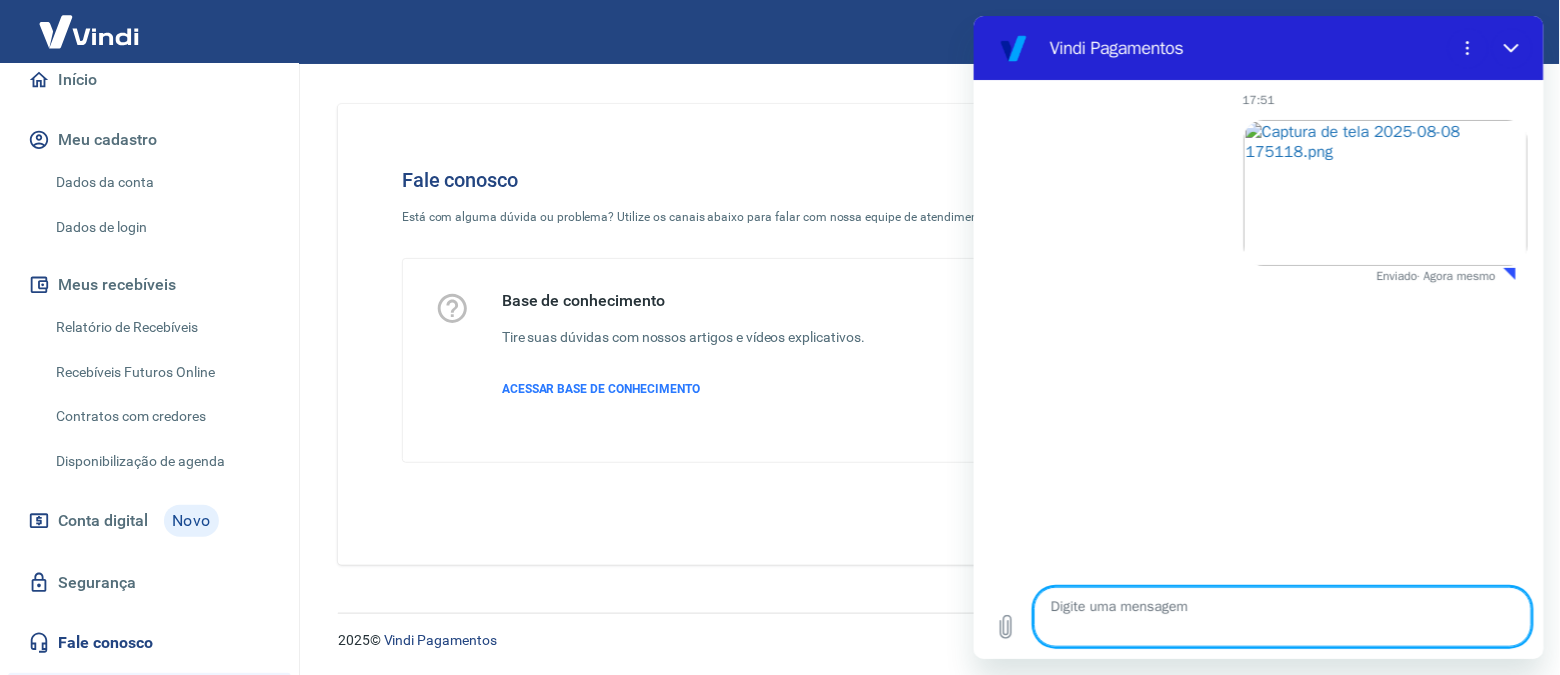 click at bounding box center [1282, 616] 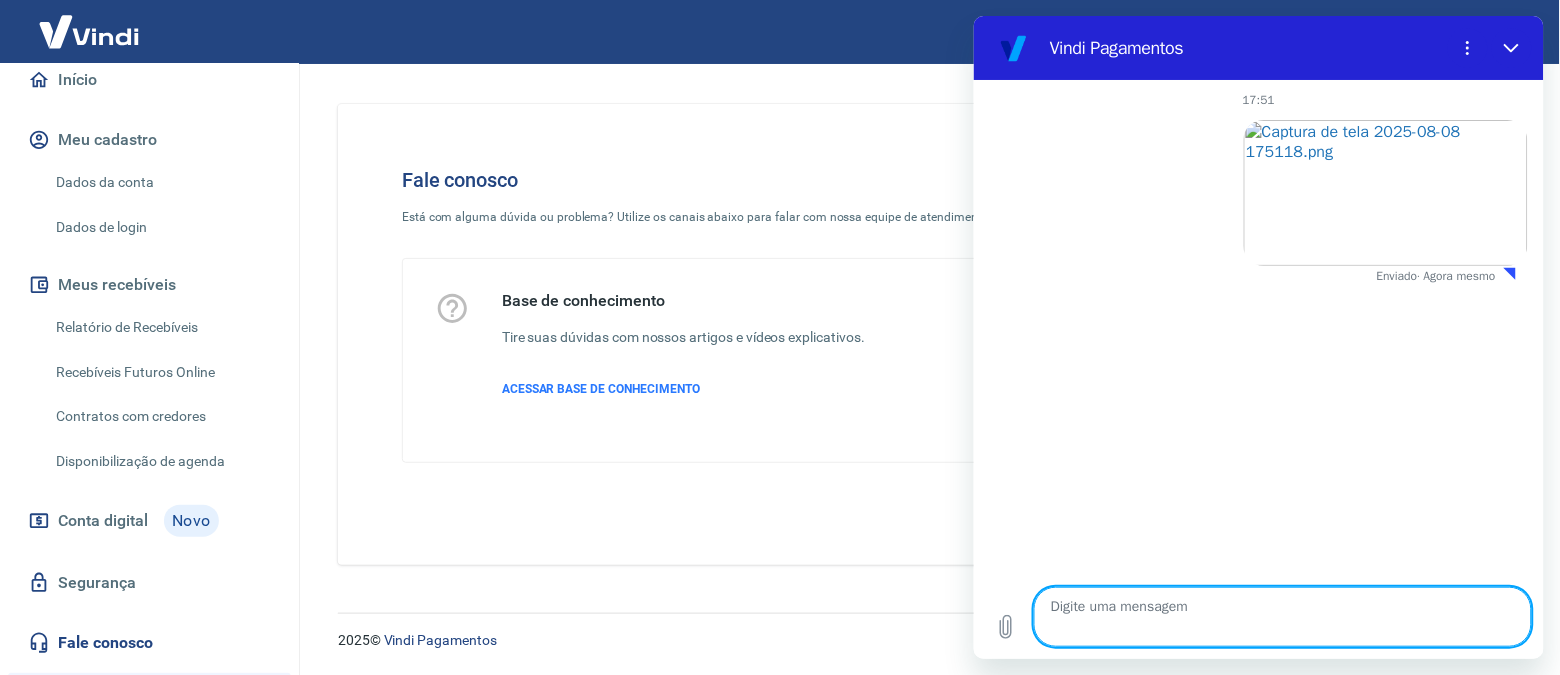 type on "Q" 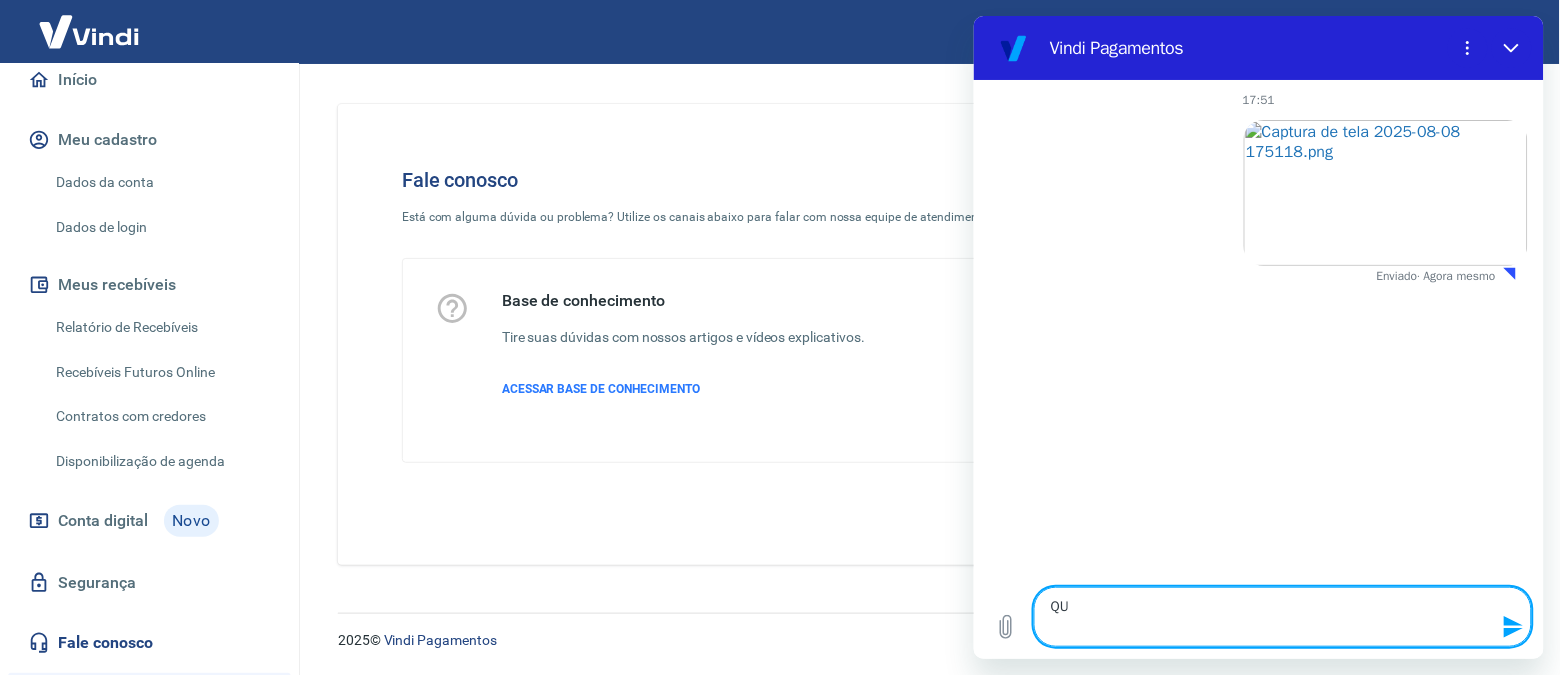 type on "QUA" 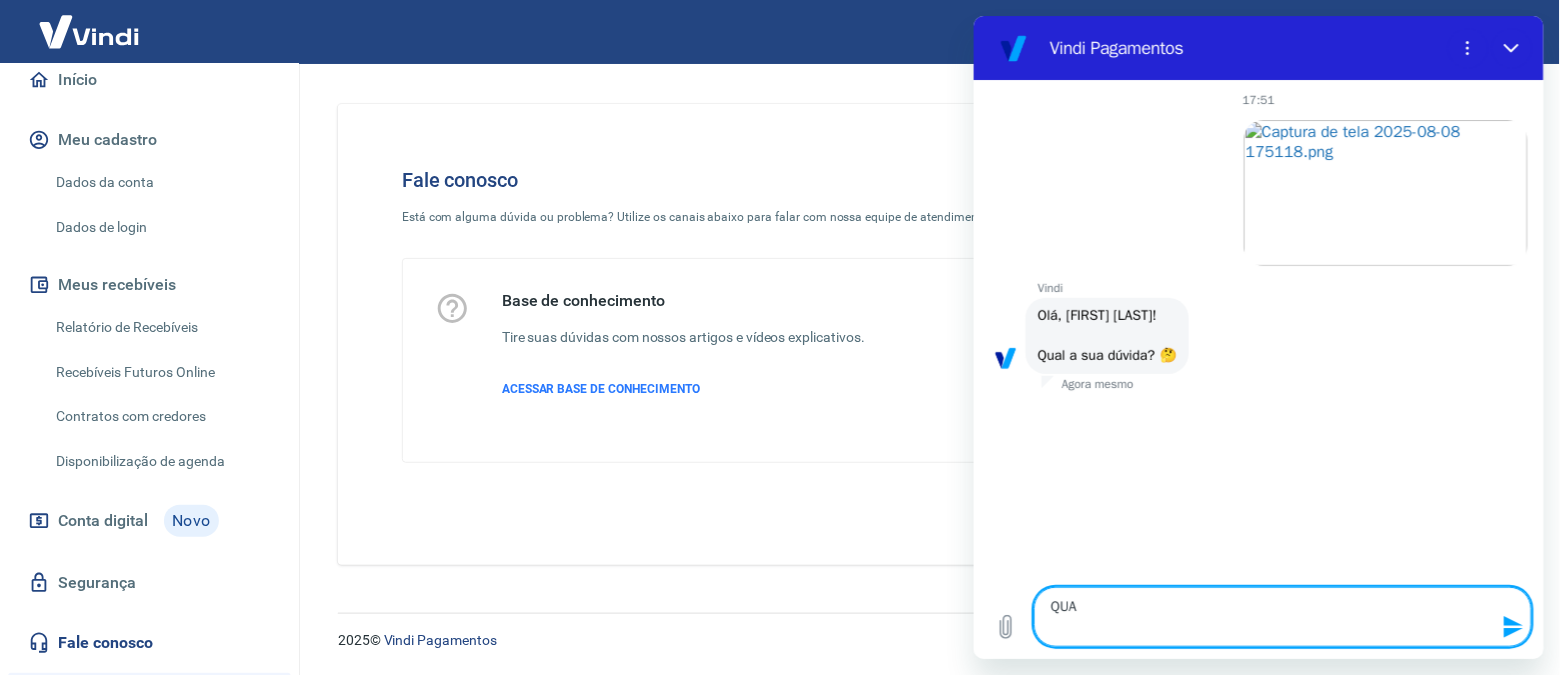 type on "QUAN" 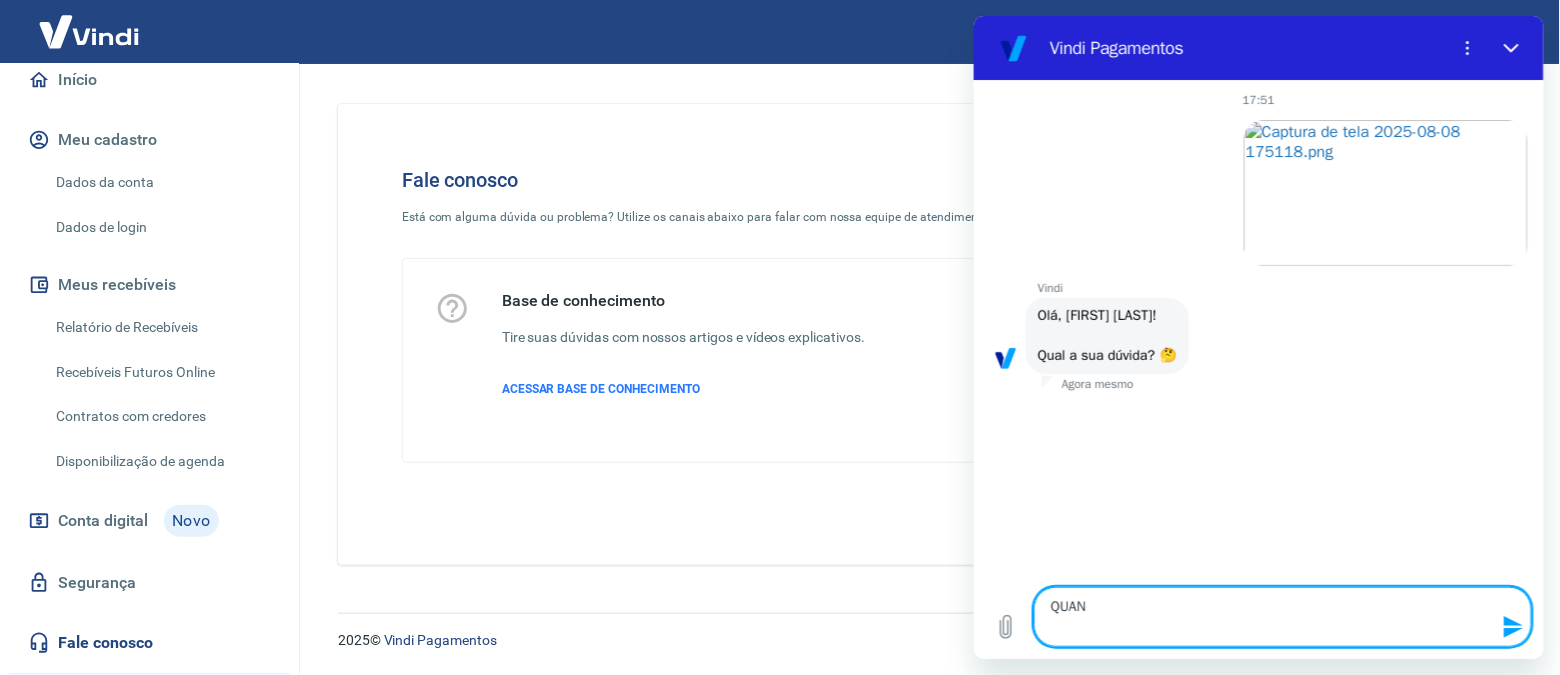 type on "x" 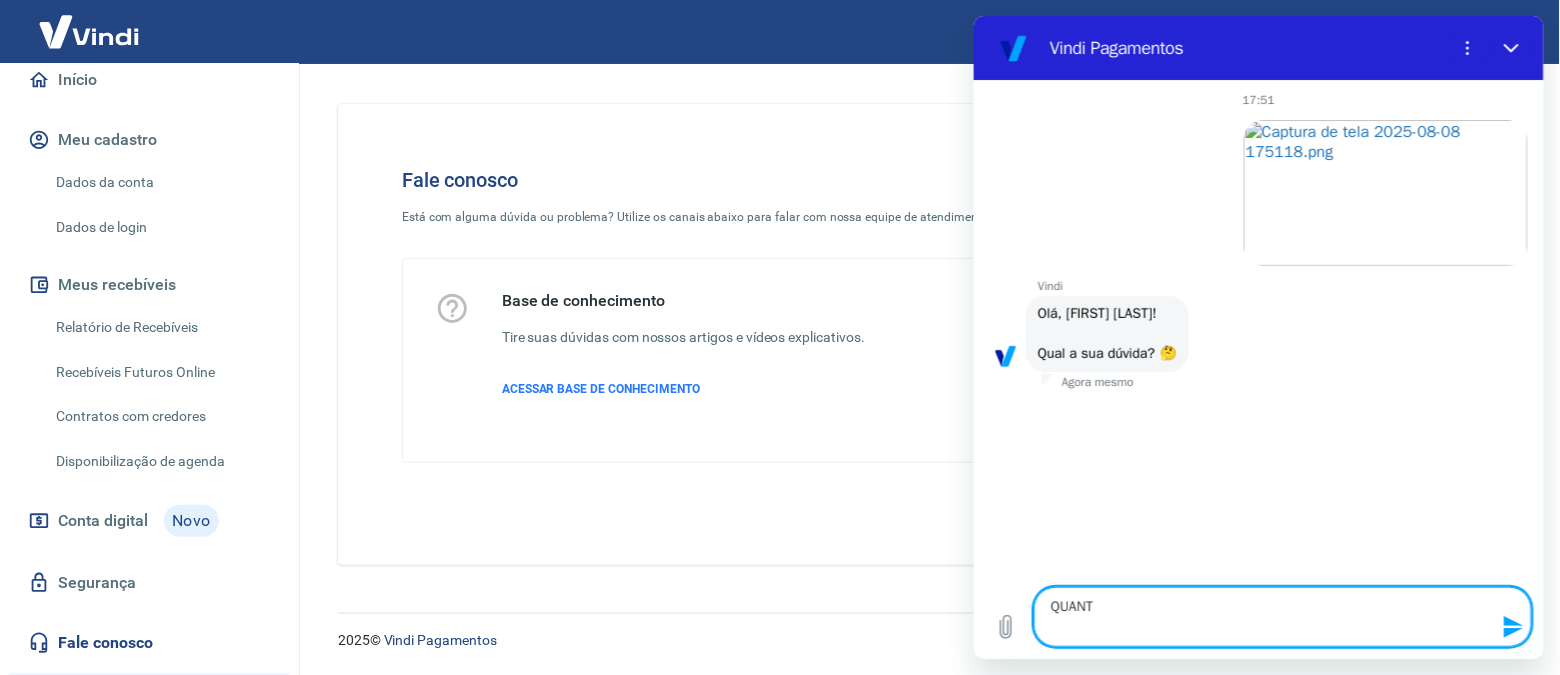 type on "QUANTA" 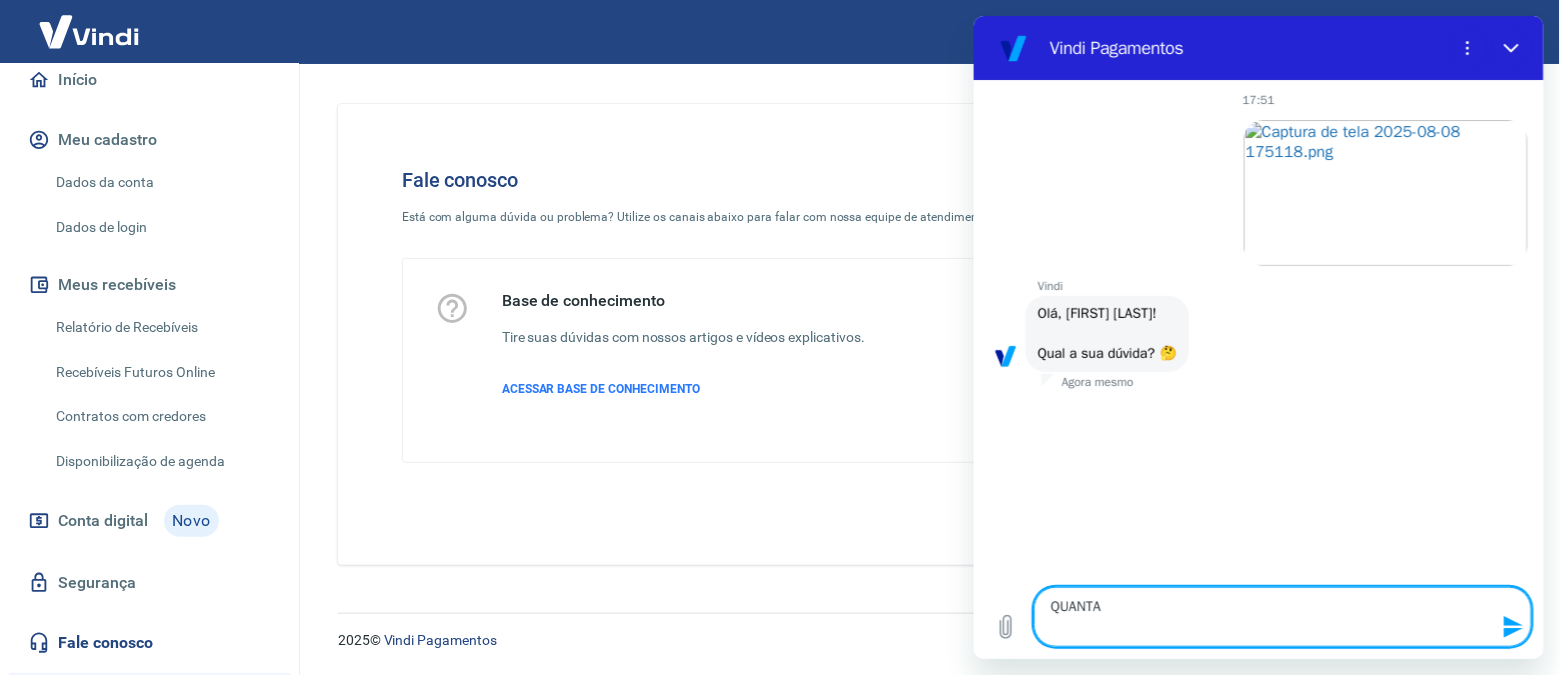 type on "x" 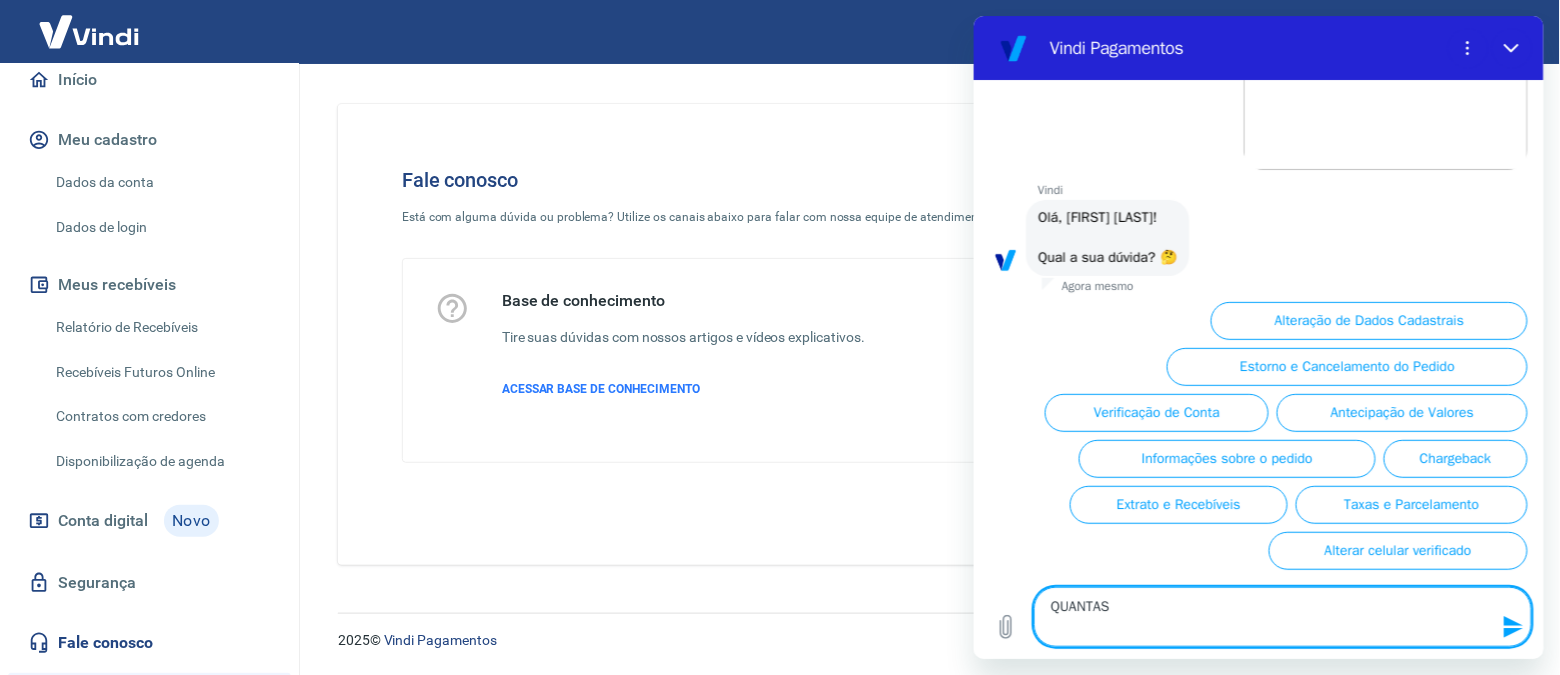 scroll, scrollTop: 566, scrollLeft: 0, axis: vertical 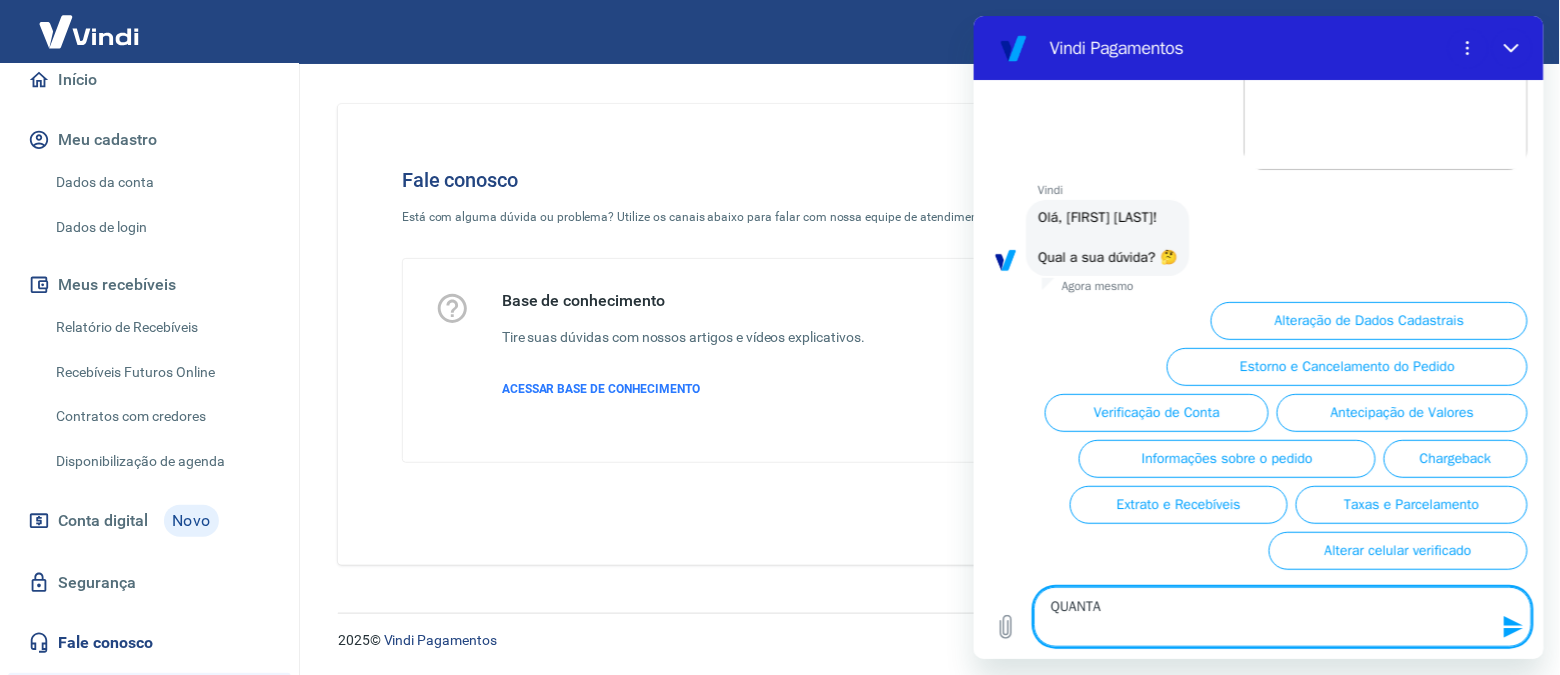 type on "QUANT" 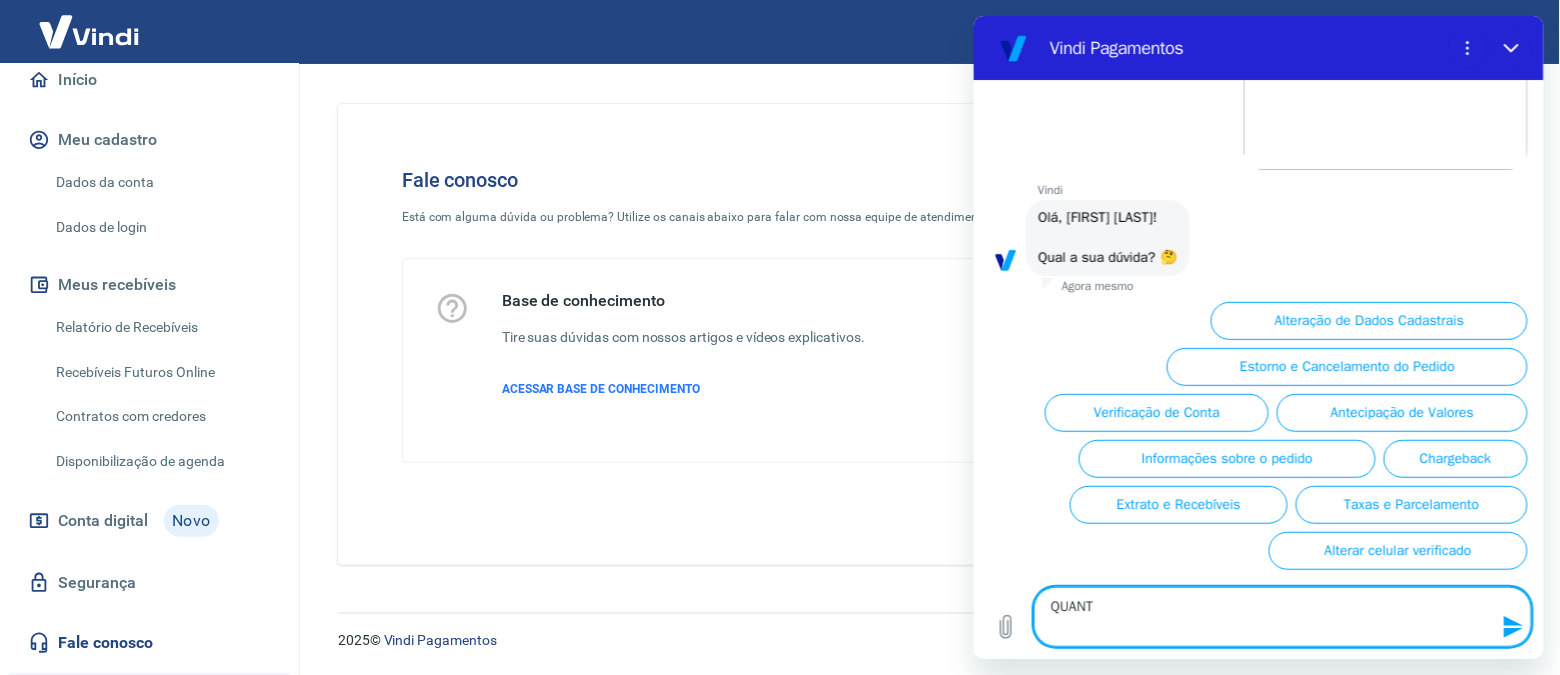 type on "x" 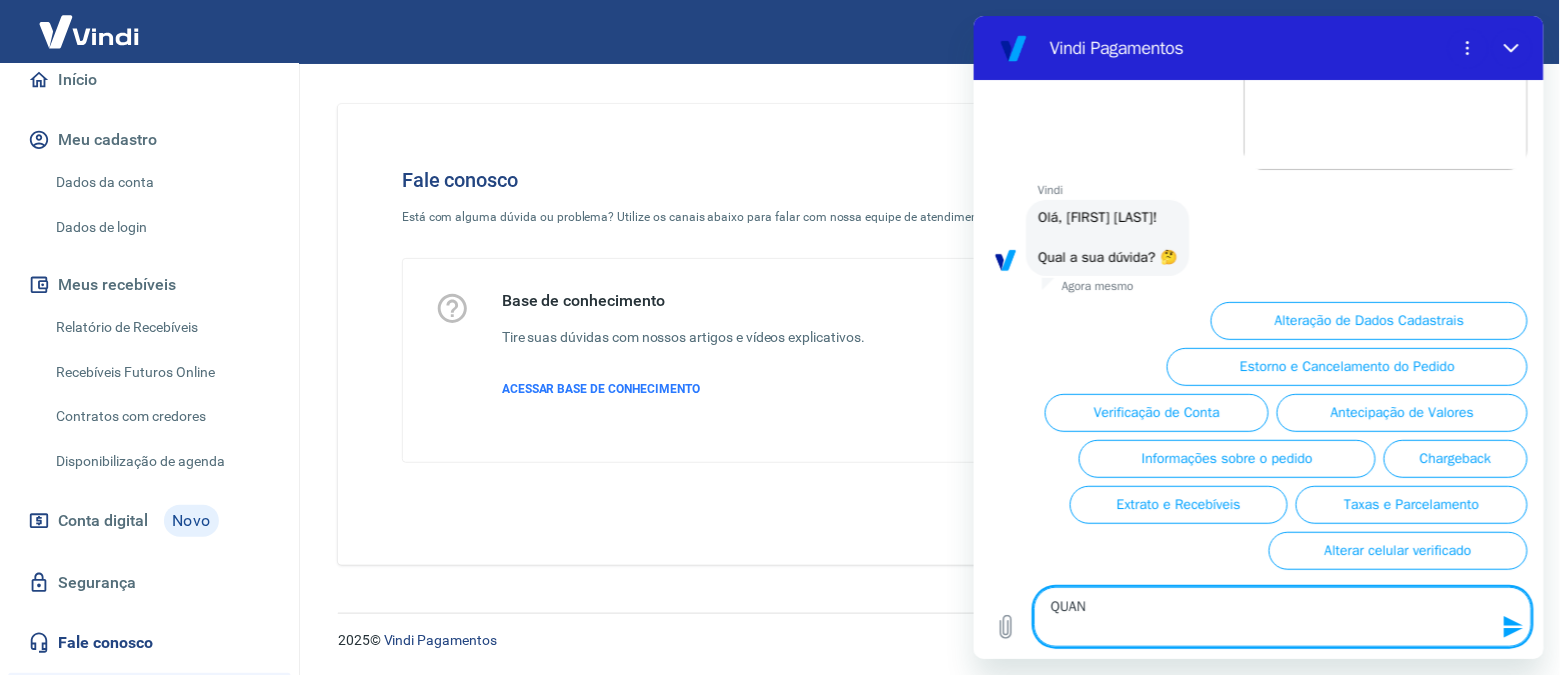 type on "QUA" 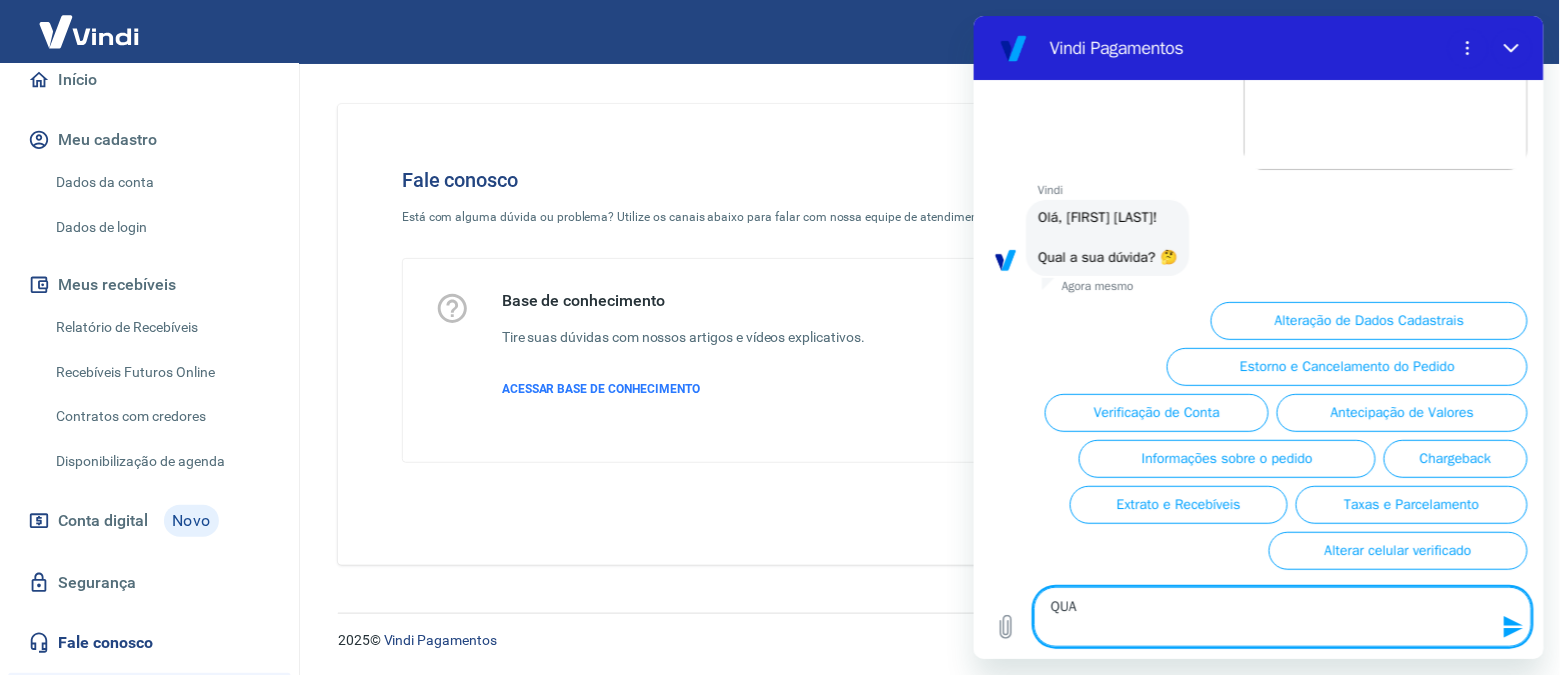 type on "QU" 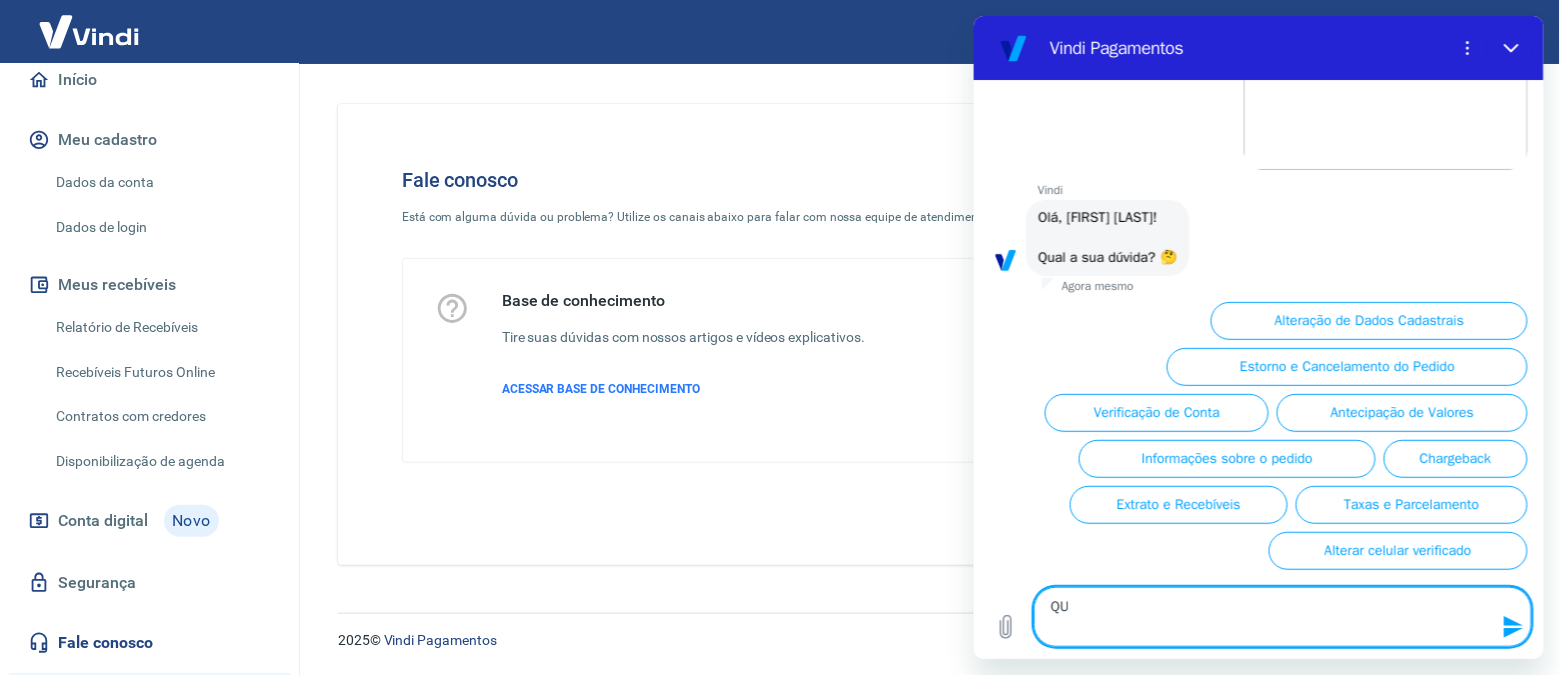 type on "Q" 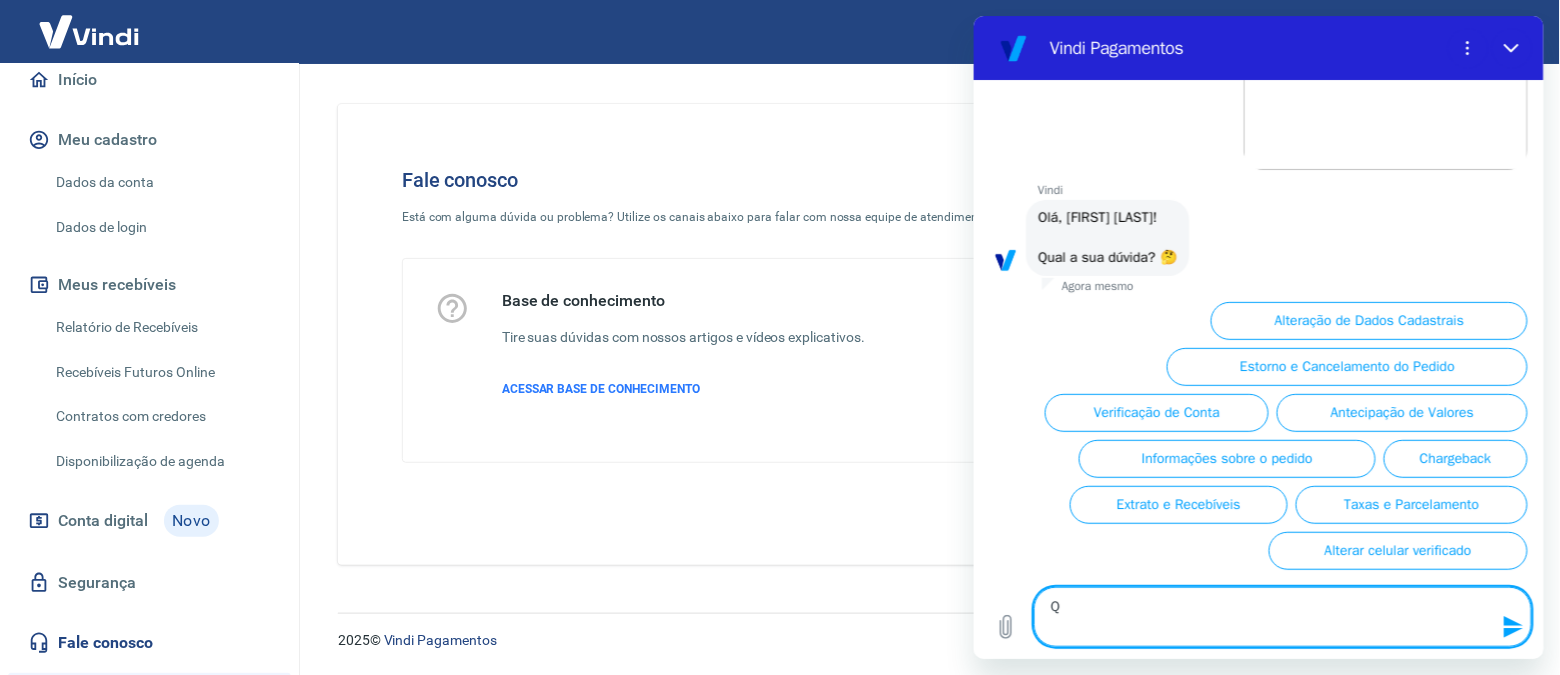 type 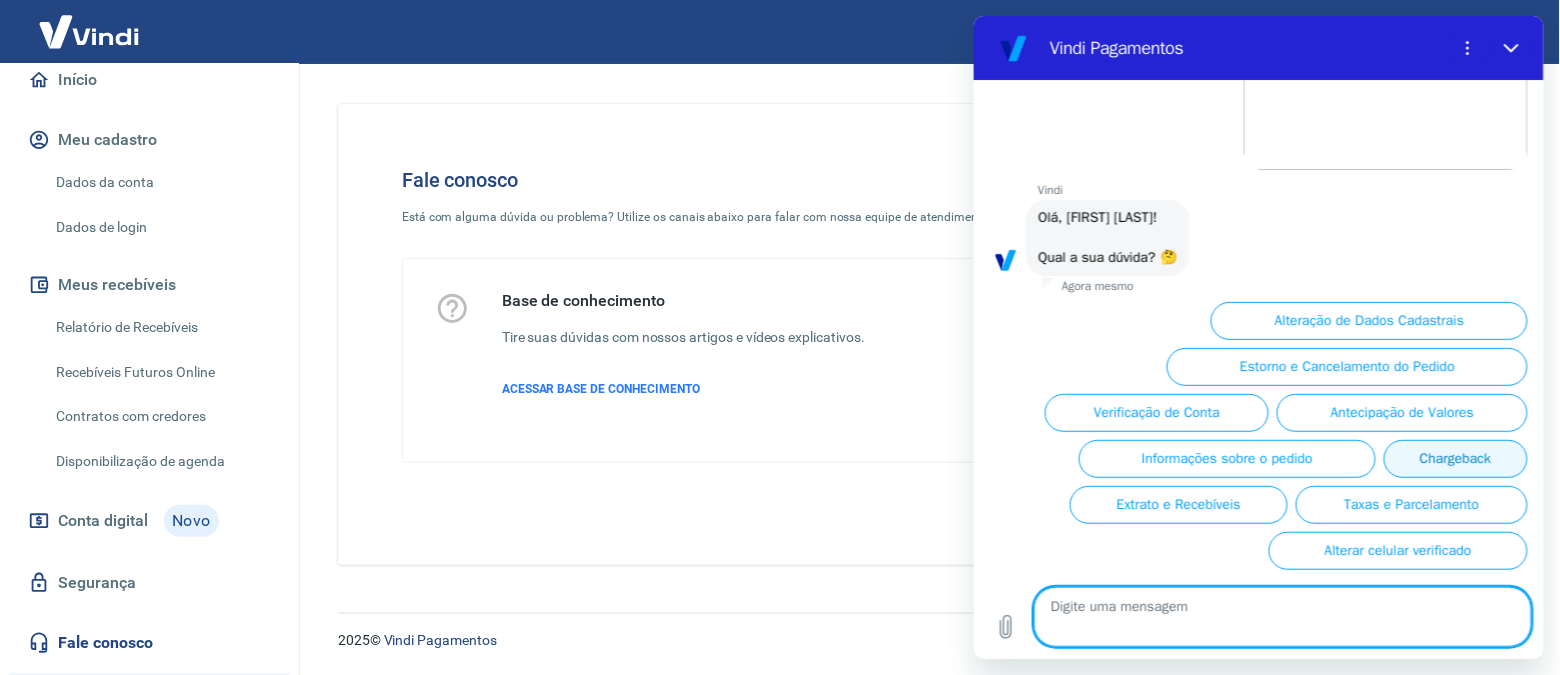 scroll, scrollTop: 441, scrollLeft: 0, axis: vertical 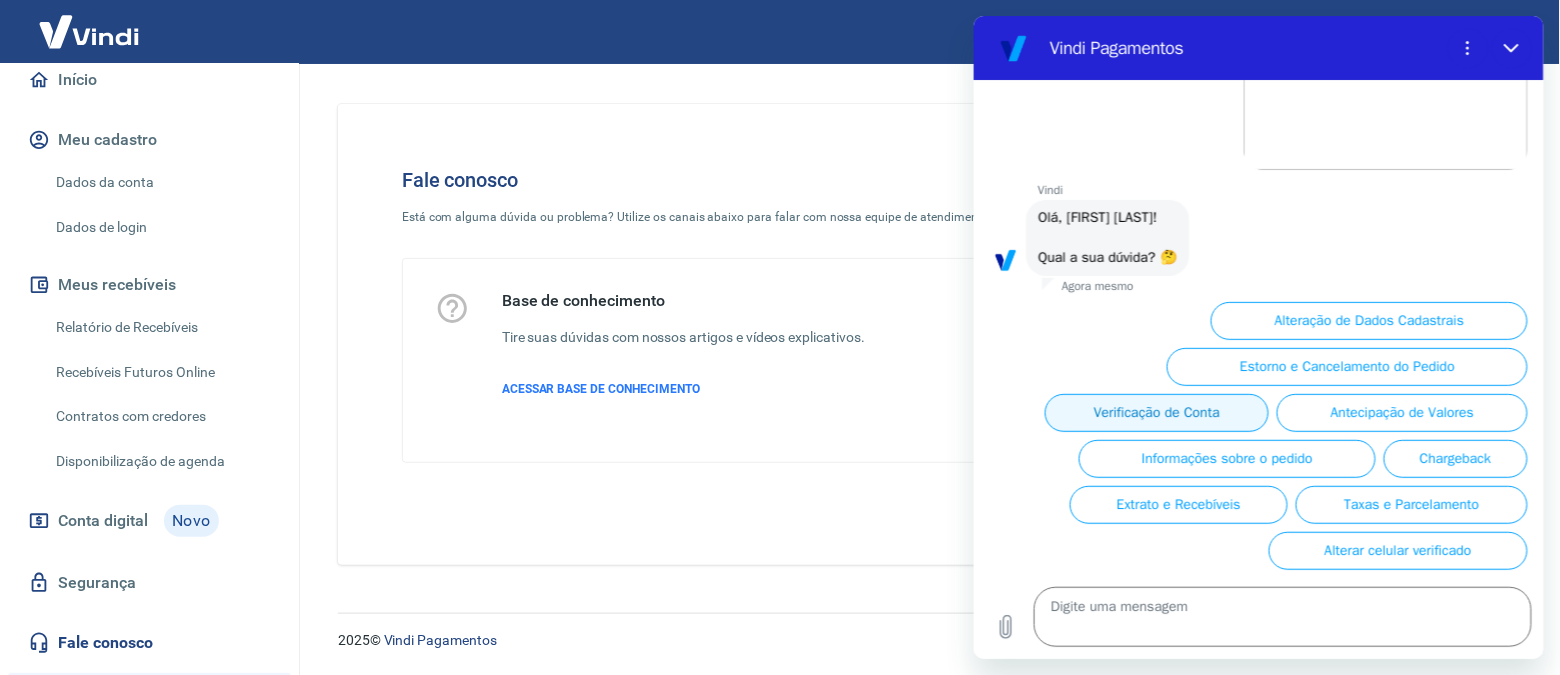 click on "Verificação de Conta" at bounding box center [1156, 412] 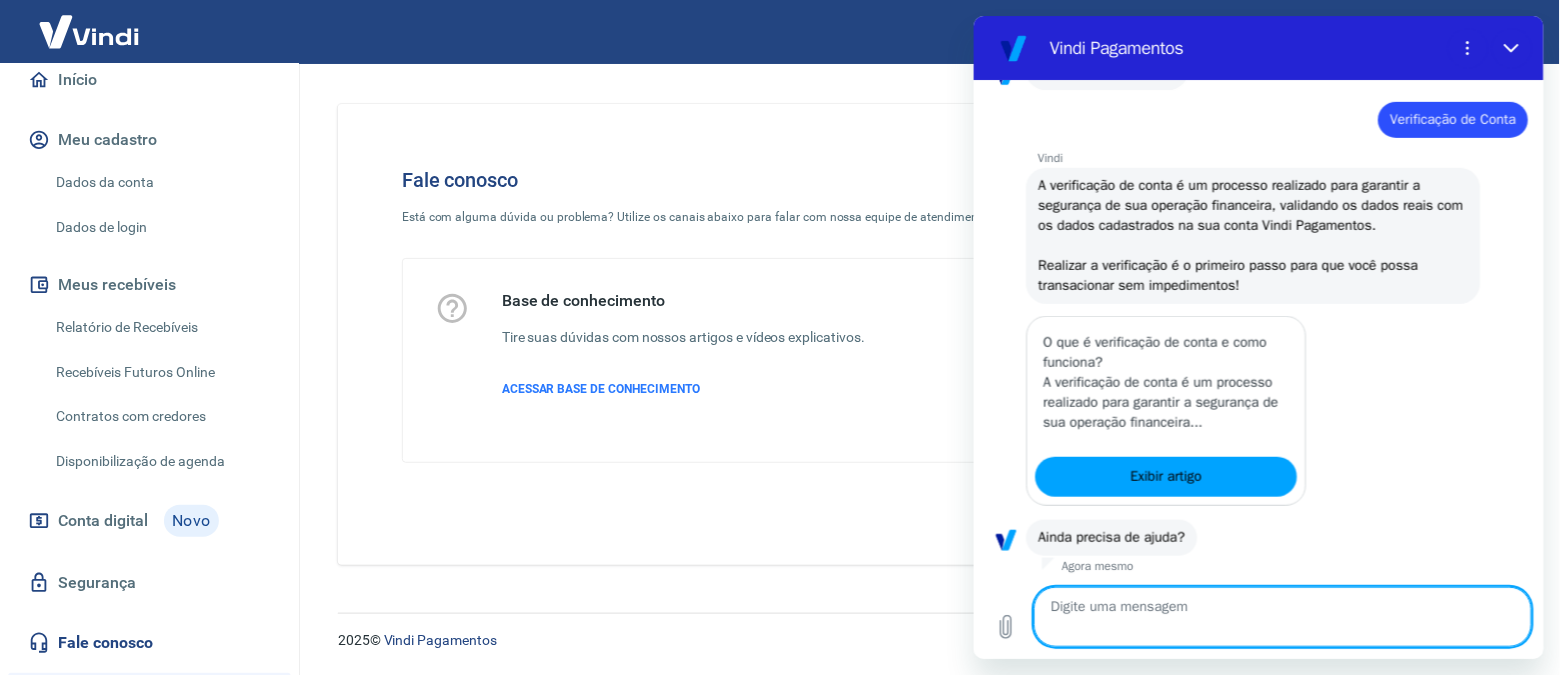 scroll, scrollTop: 935, scrollLeft: 0, axis: vertical 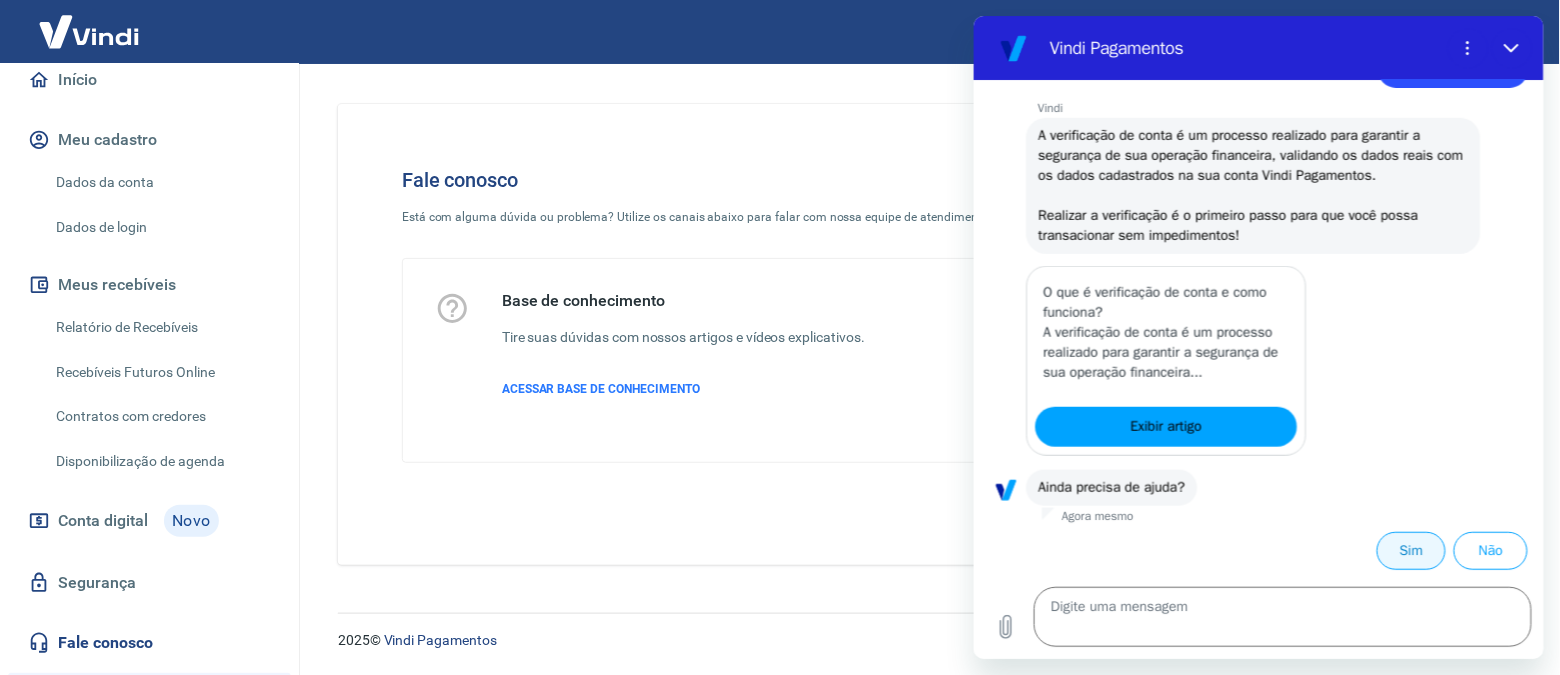 click on "Sim" at bounding box center [1410, 550] 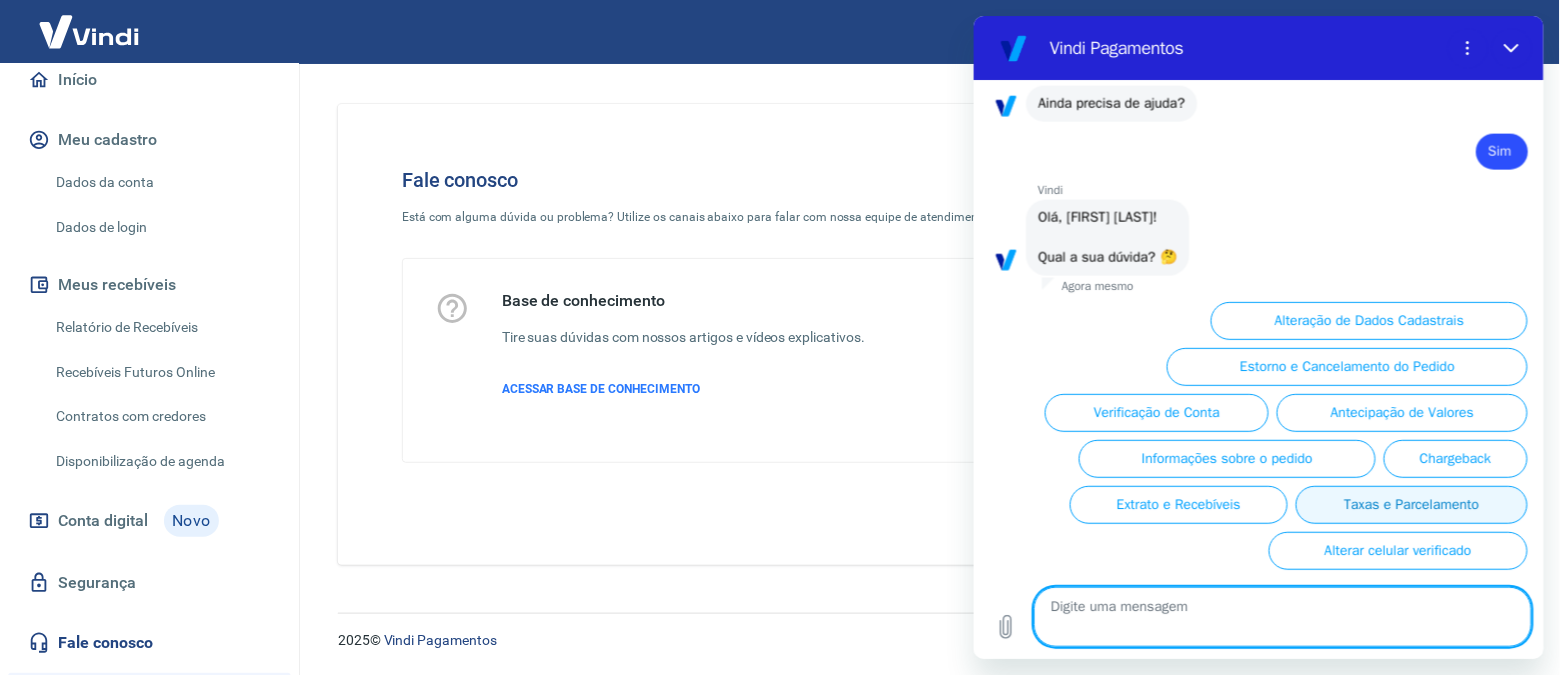 scroll, scrollTop: 1644, scrollLeft: 0, axis: vertical 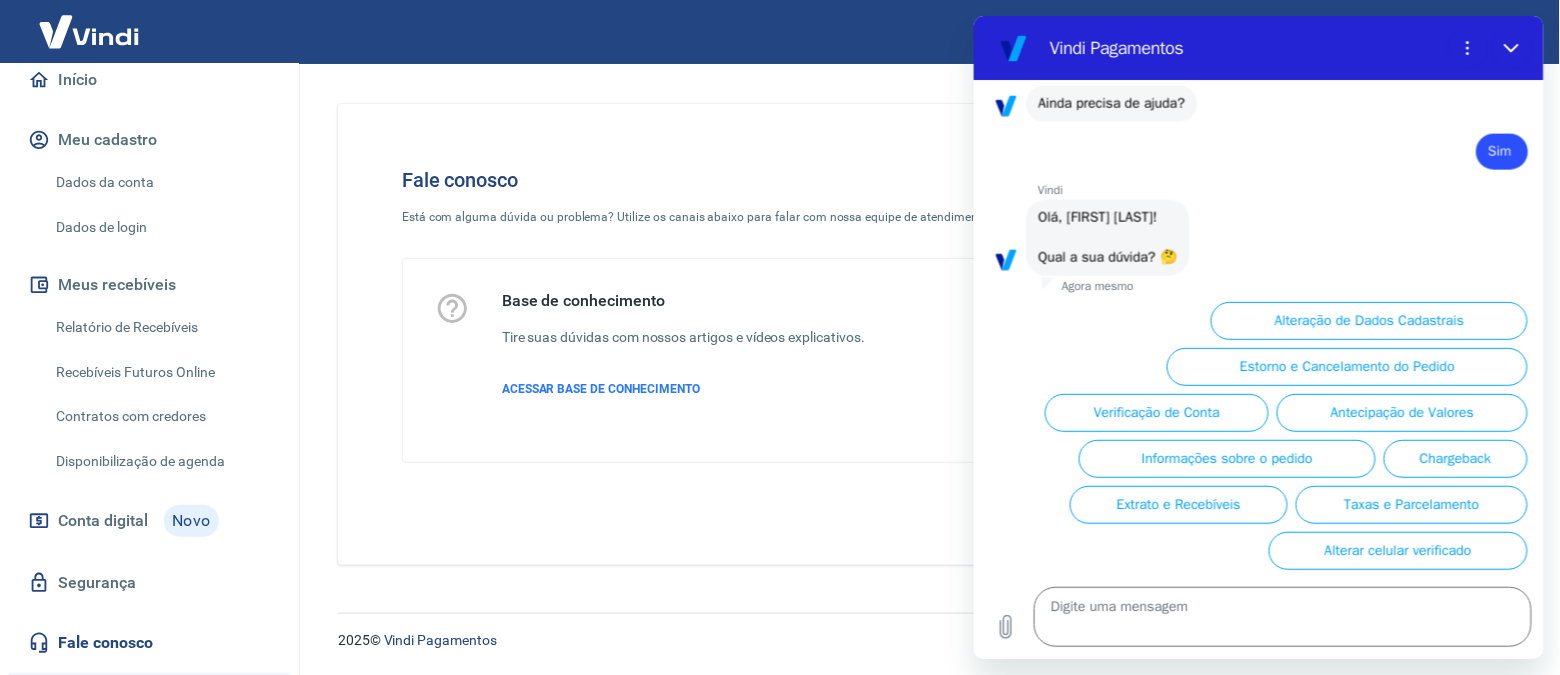 click on "Verificação de Conta" at bounding box center [1156, 412] 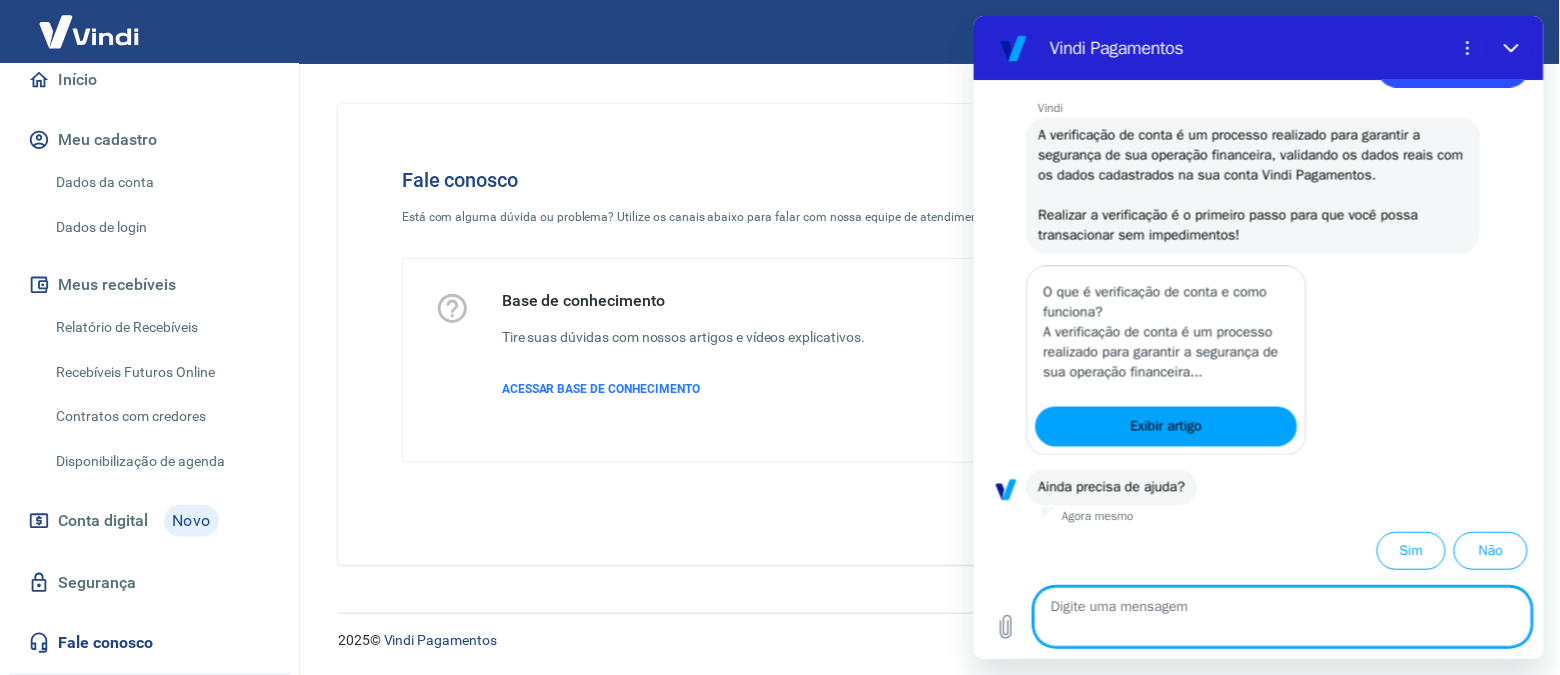 scroll, scrollTop: 2014, scrollLeft: 0, axis: vertical 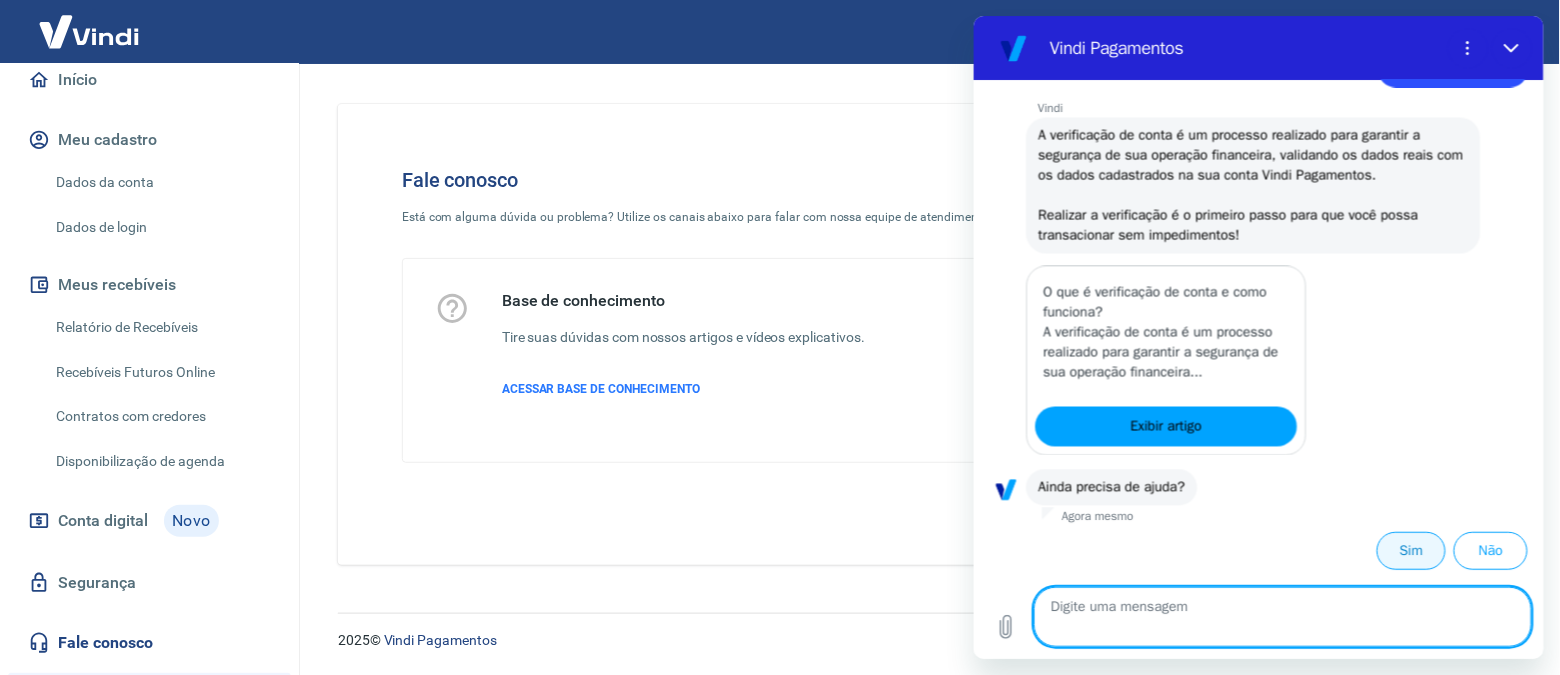 click on "Sim" at bounding box center (1410, 550) 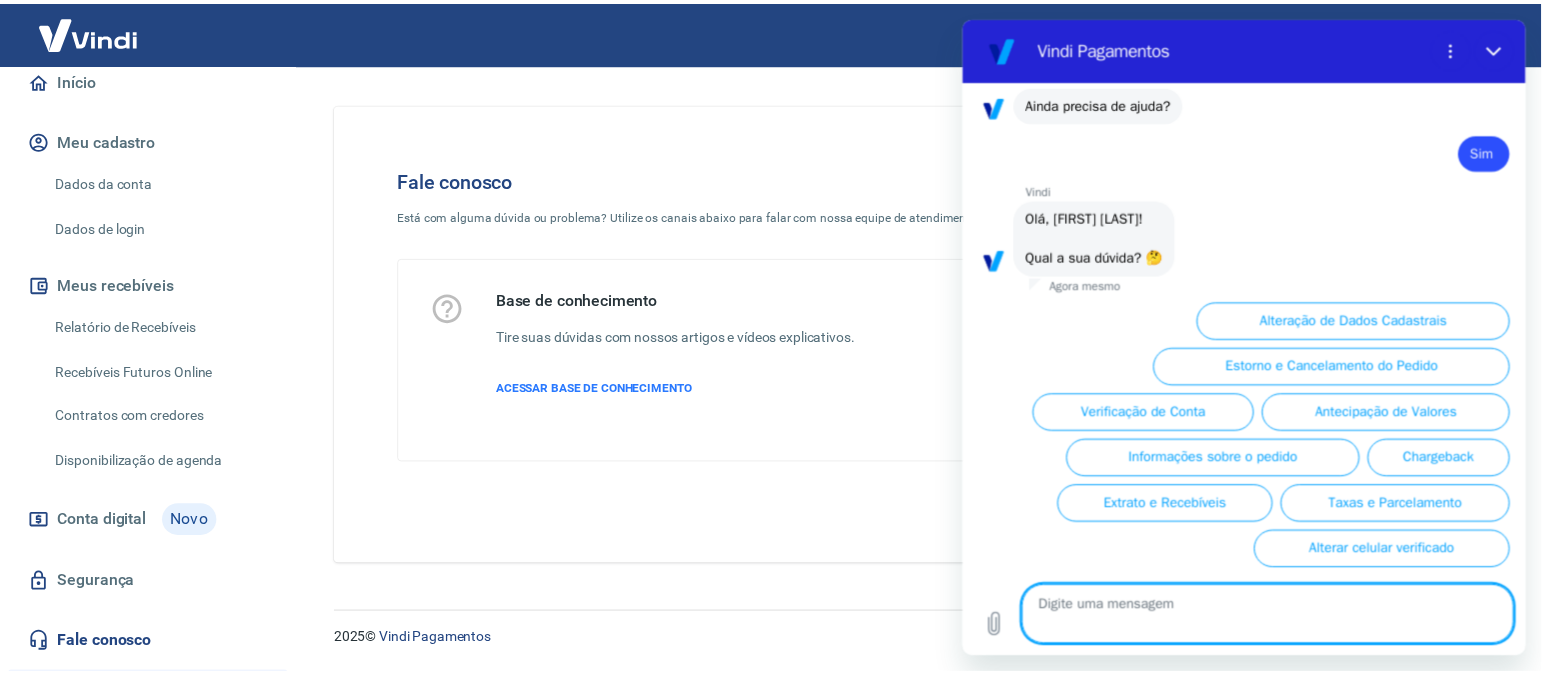 scroll, scrollTop: 2723, scrollLeft: 0, axis: vertical 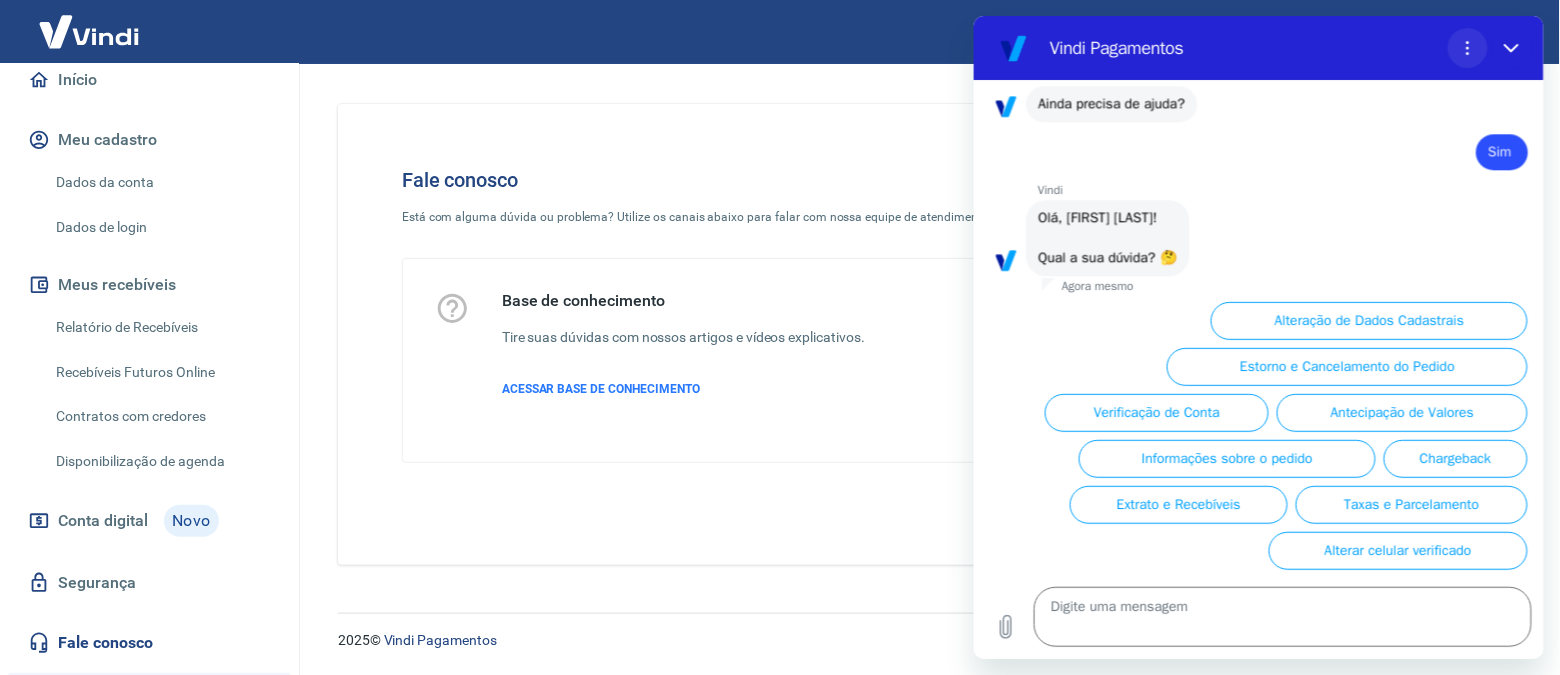 click 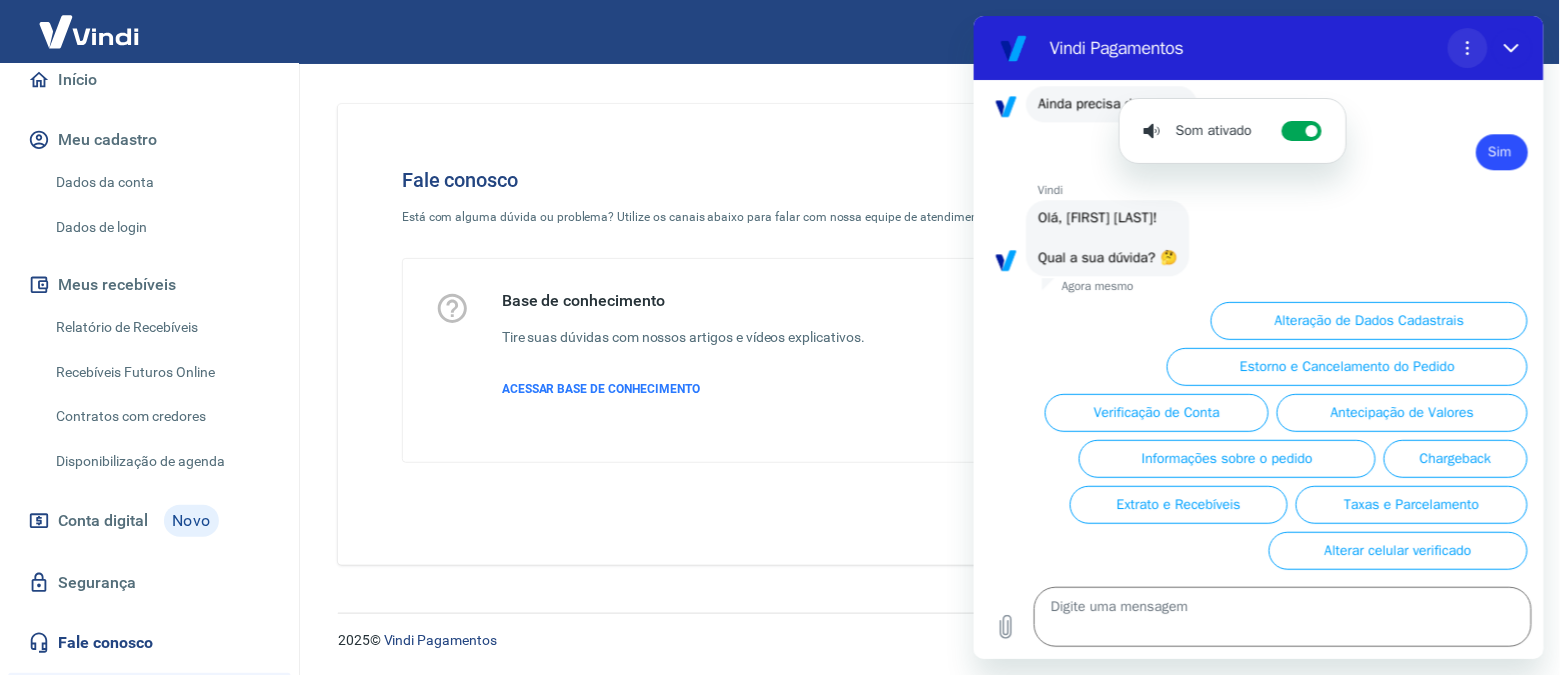 click 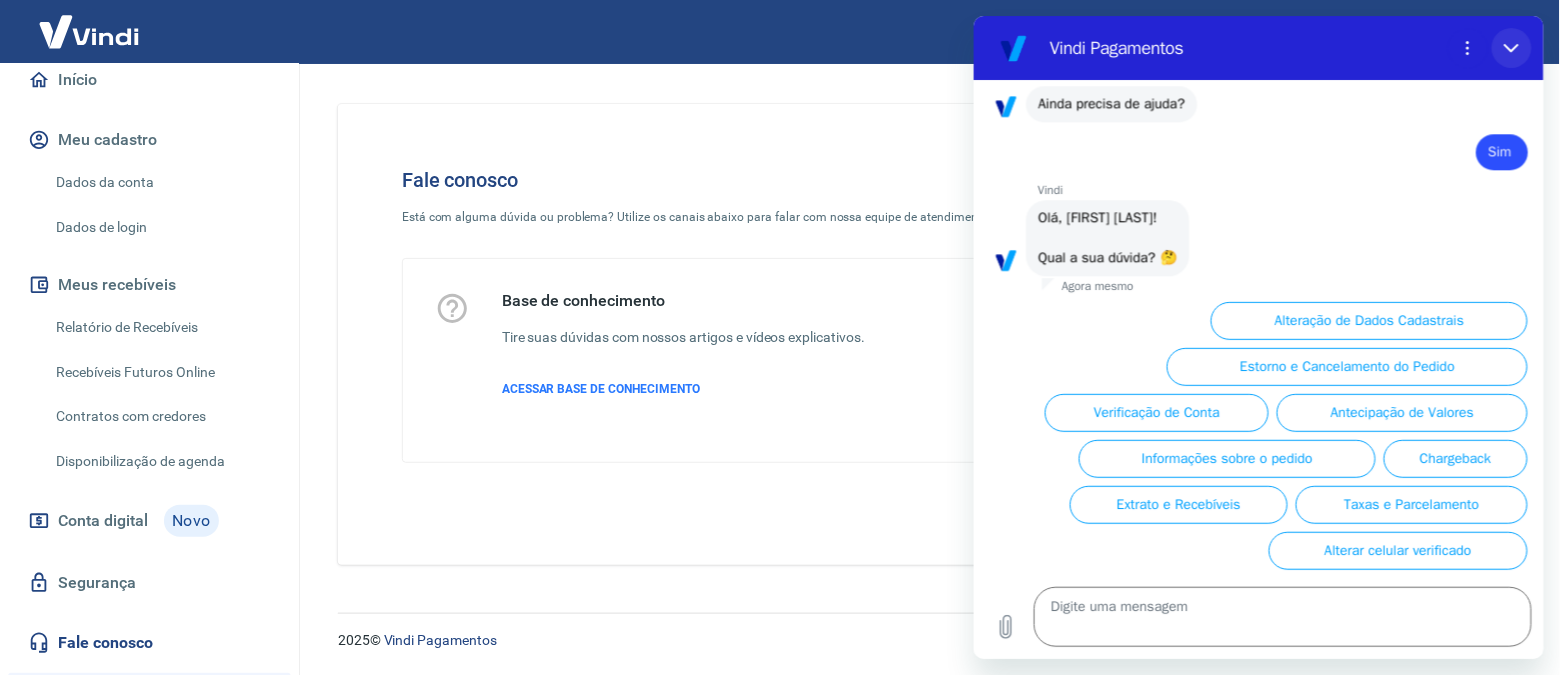 click 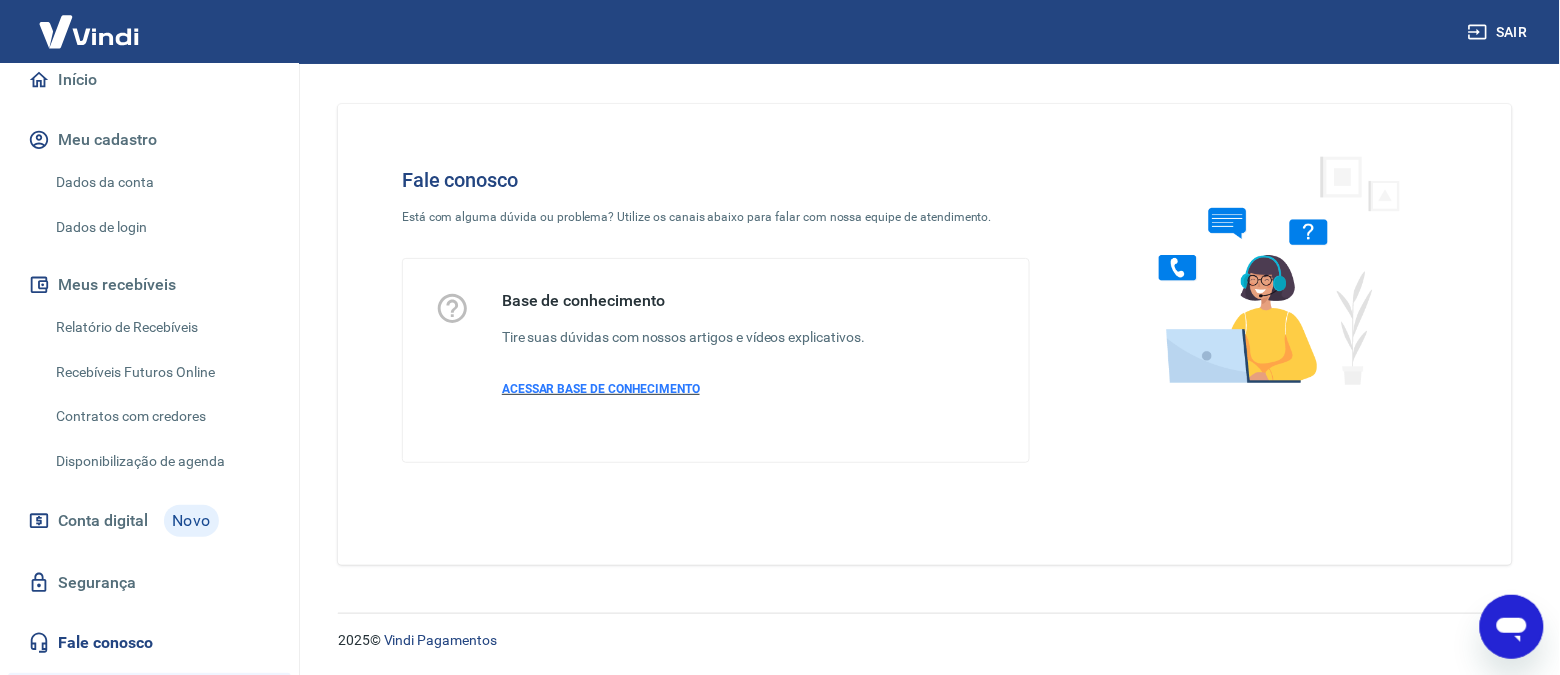 click on "ACESSAR BASE DE CONHECIMENTO" at bounding box center (601, 389) 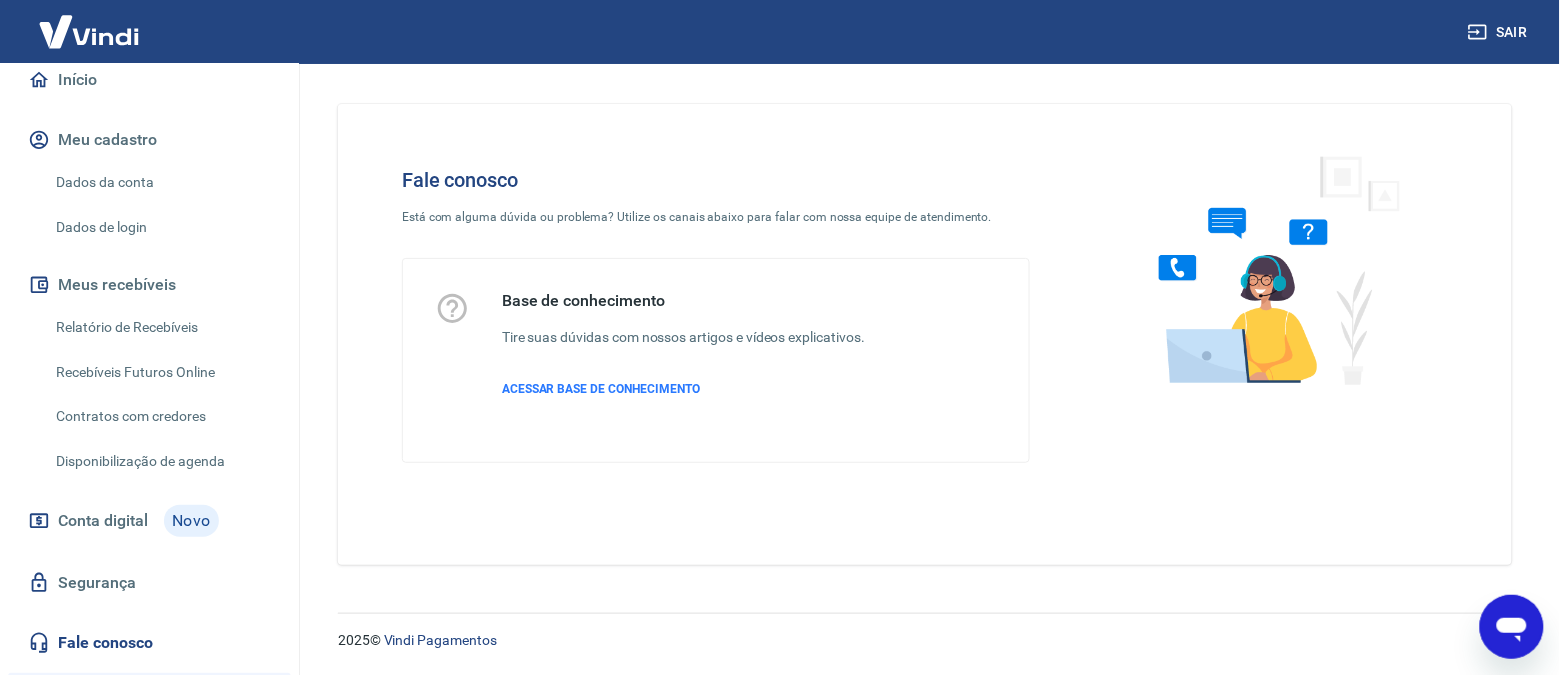 type on "x" 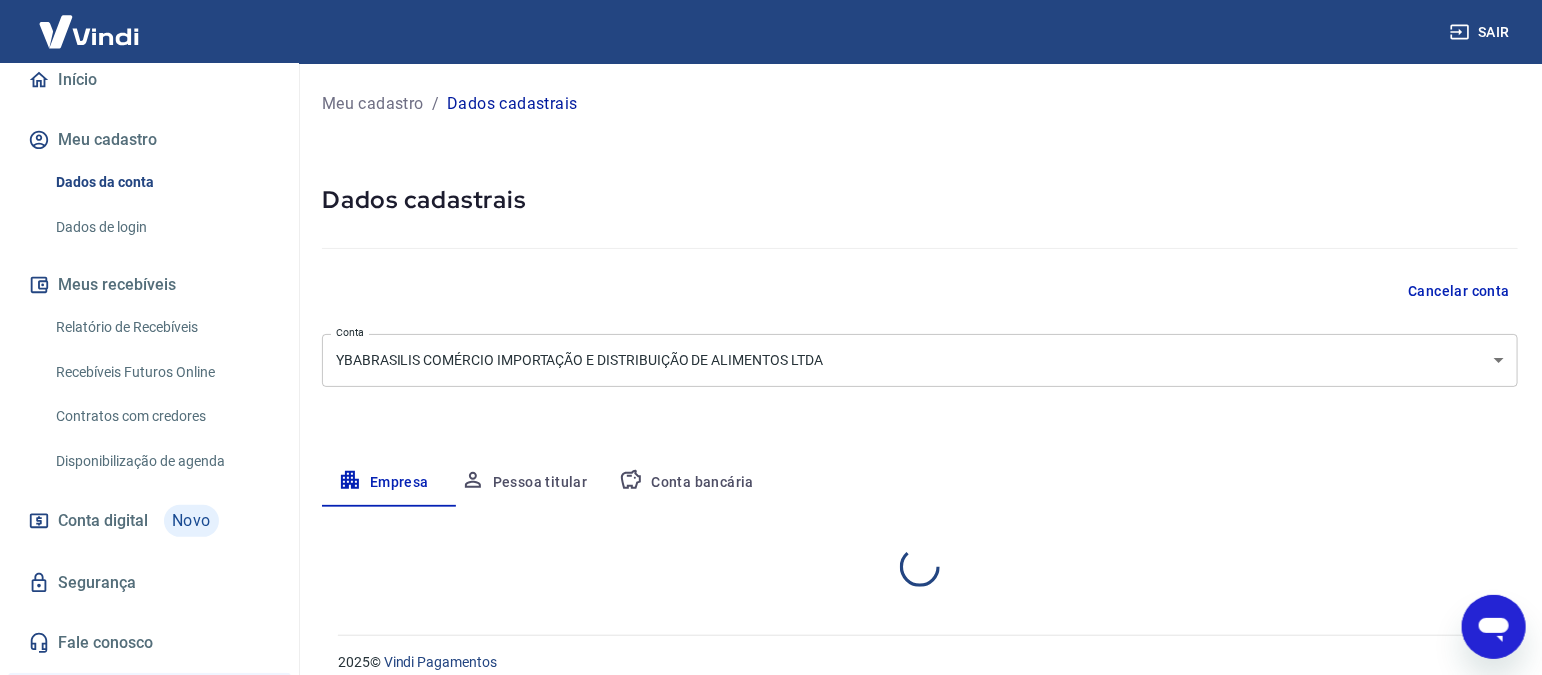select on "SP" 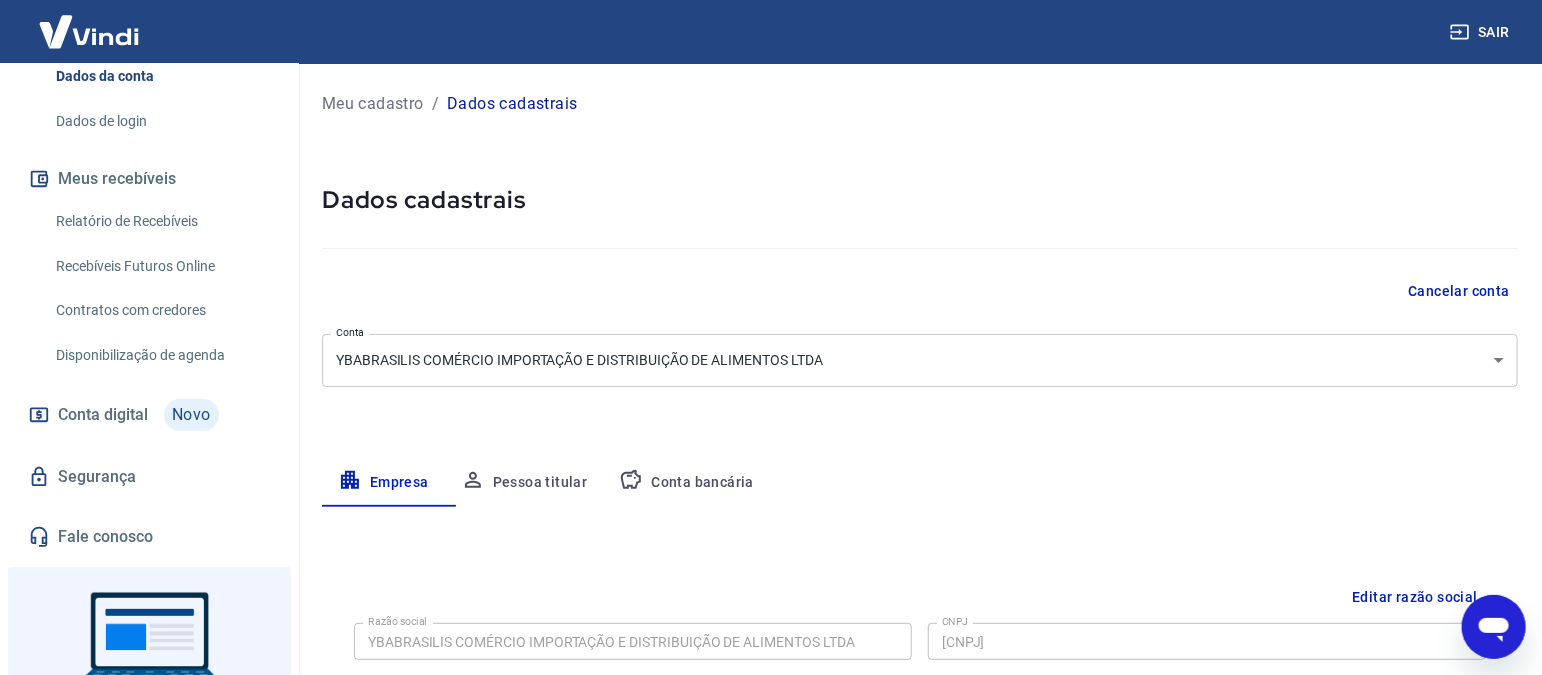 scroll, scrollTop: 68, scrollLeft: 0, axis: vertical 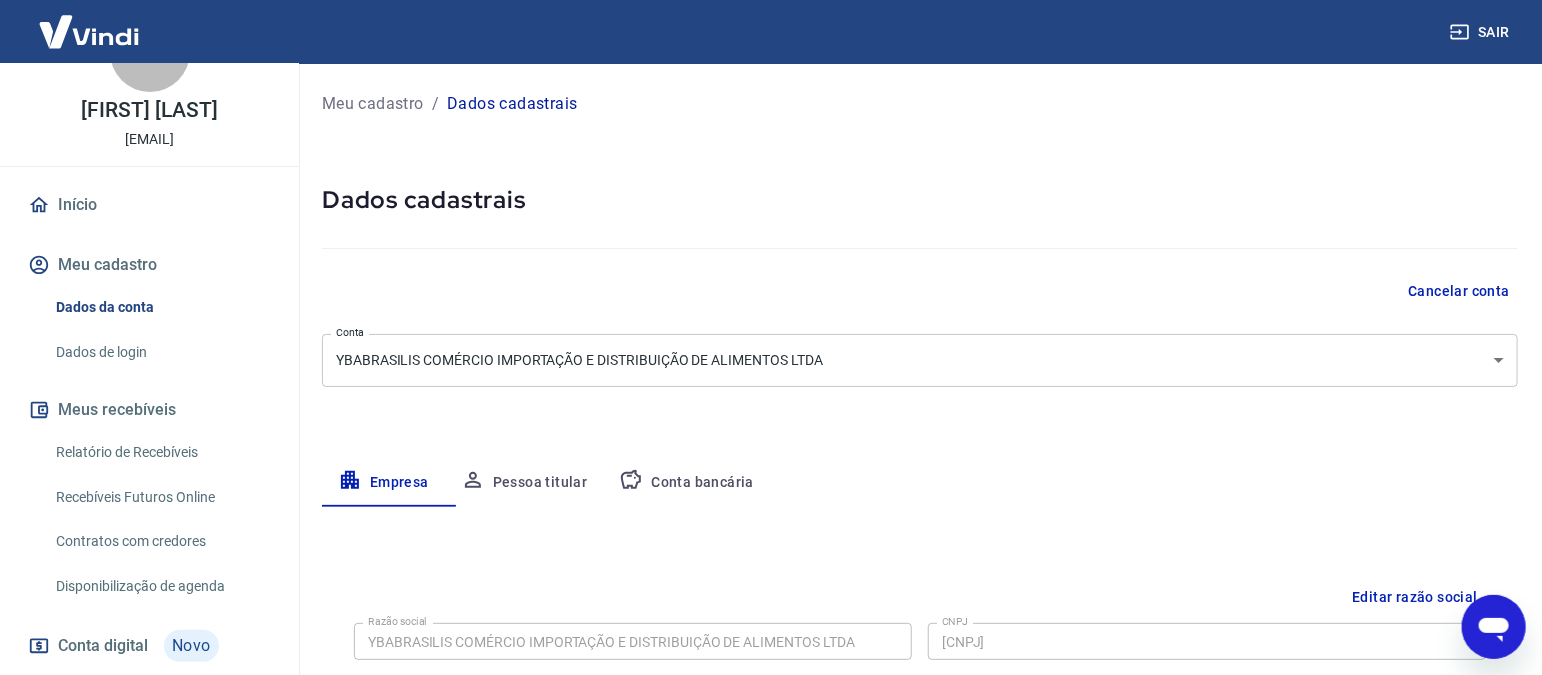 type on "x" 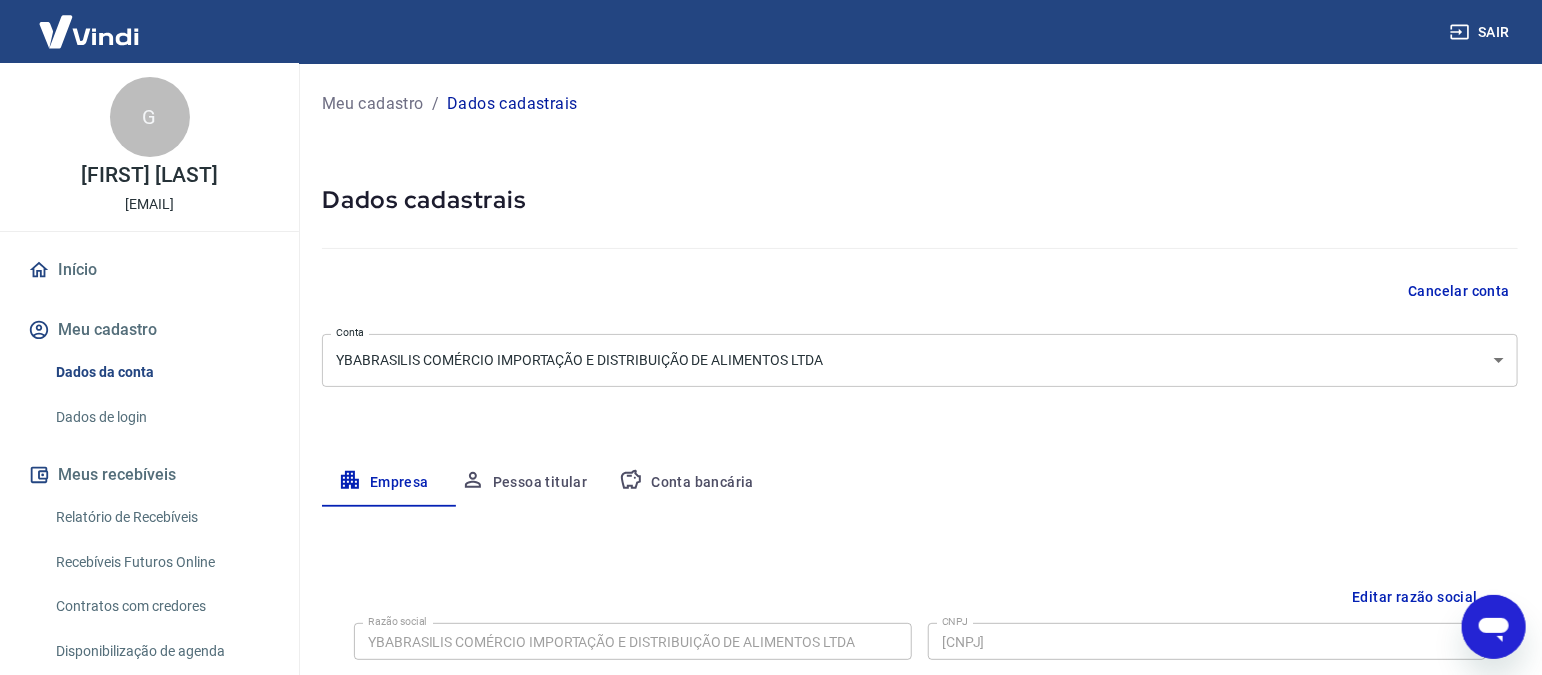 scroll, scrollTop: 0, scrollLeft: 0, axis: both 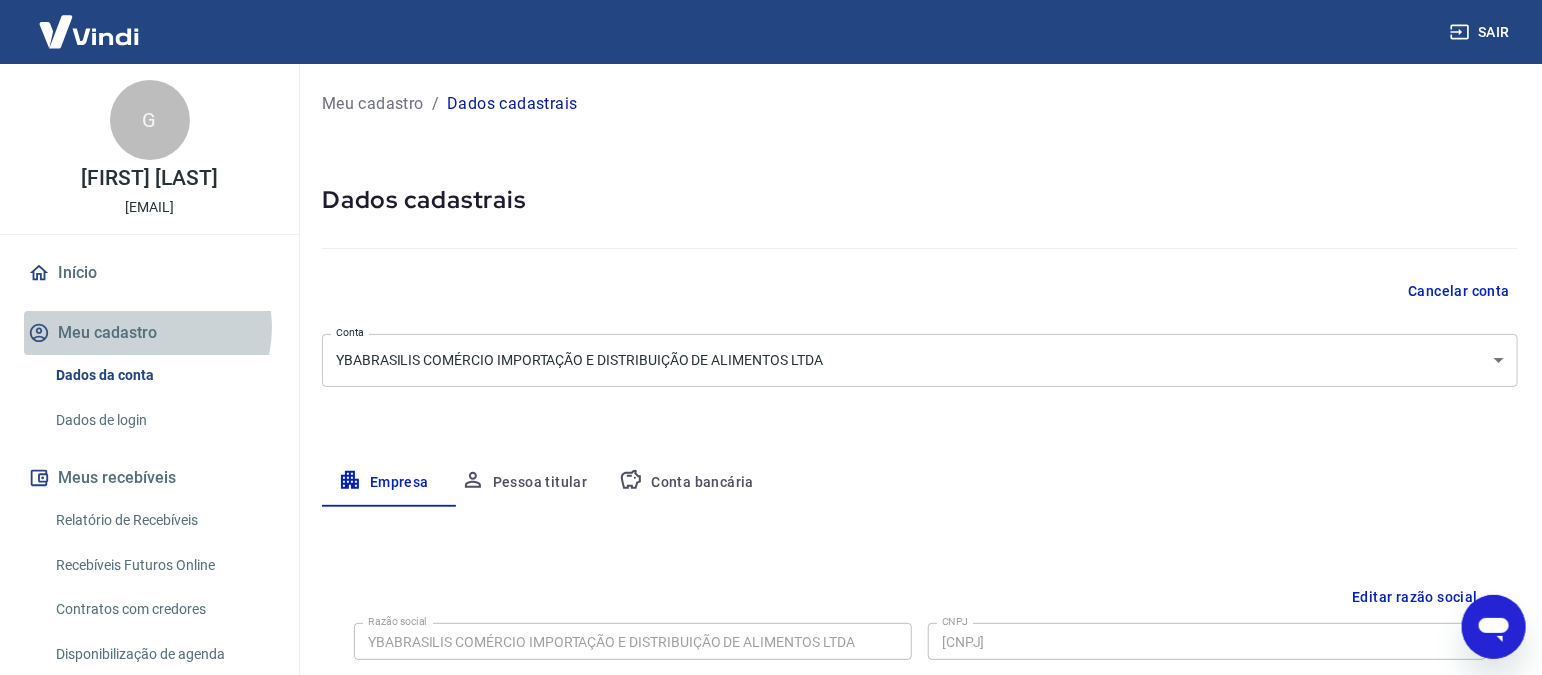 click on "Meu cadastro" at bounding box center (149, 333) 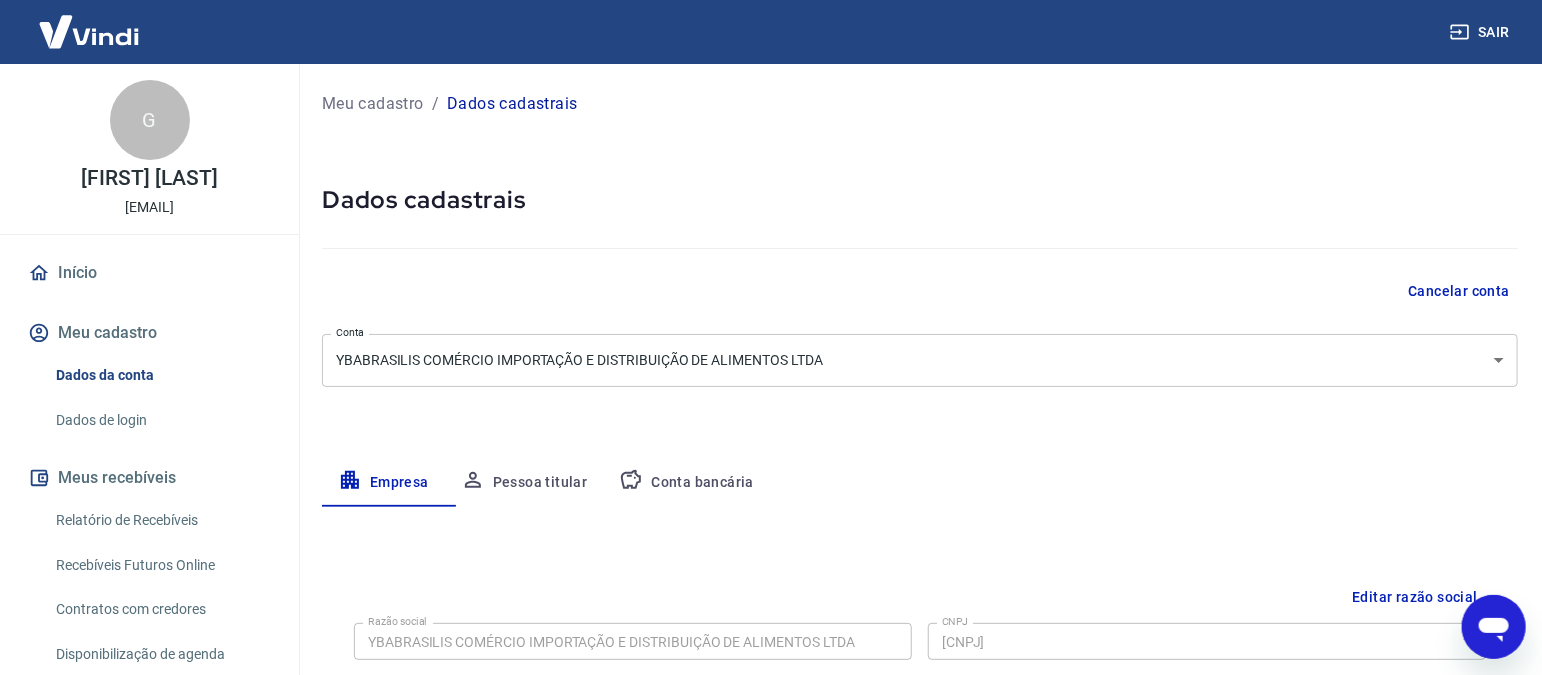 click on "Meu cadastro" at bounding box center (149, 333) 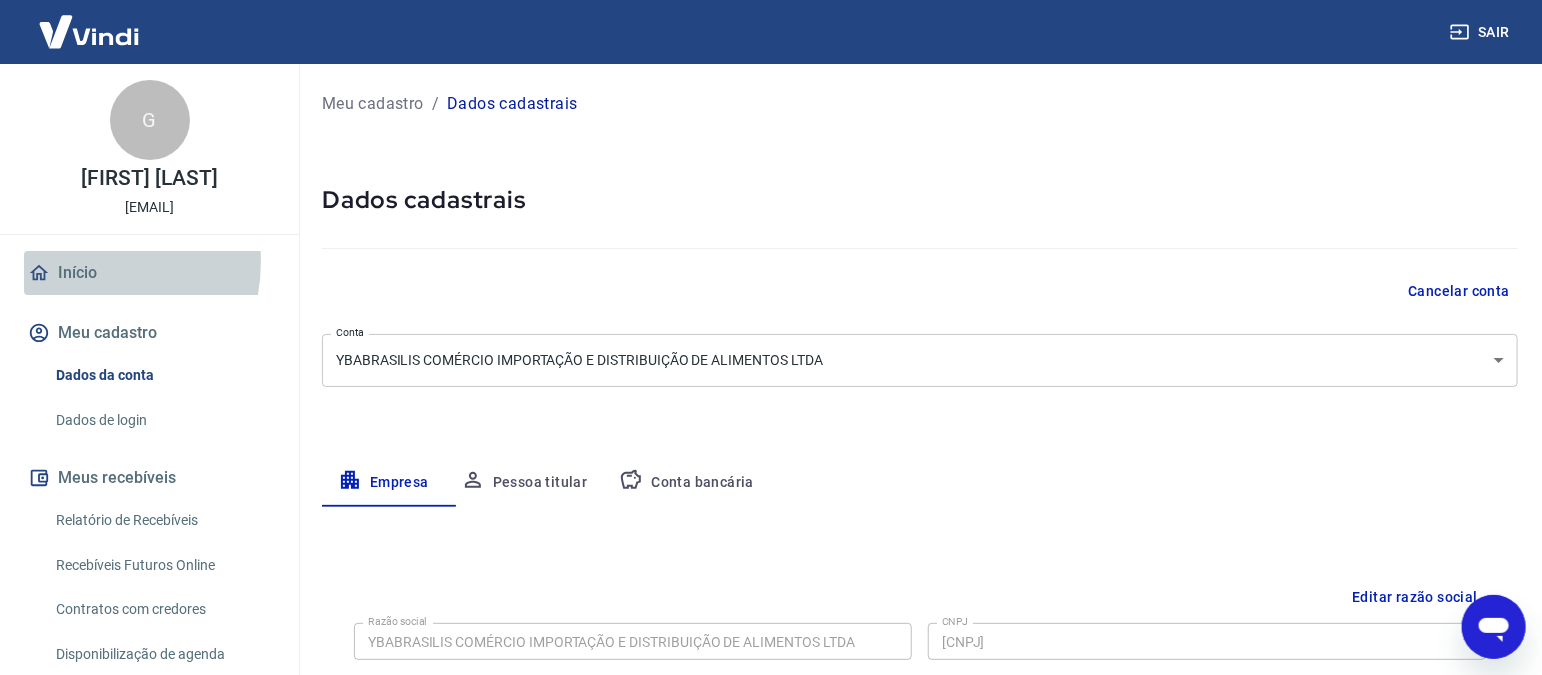 click on "Início" at bounding box center [149, 273] 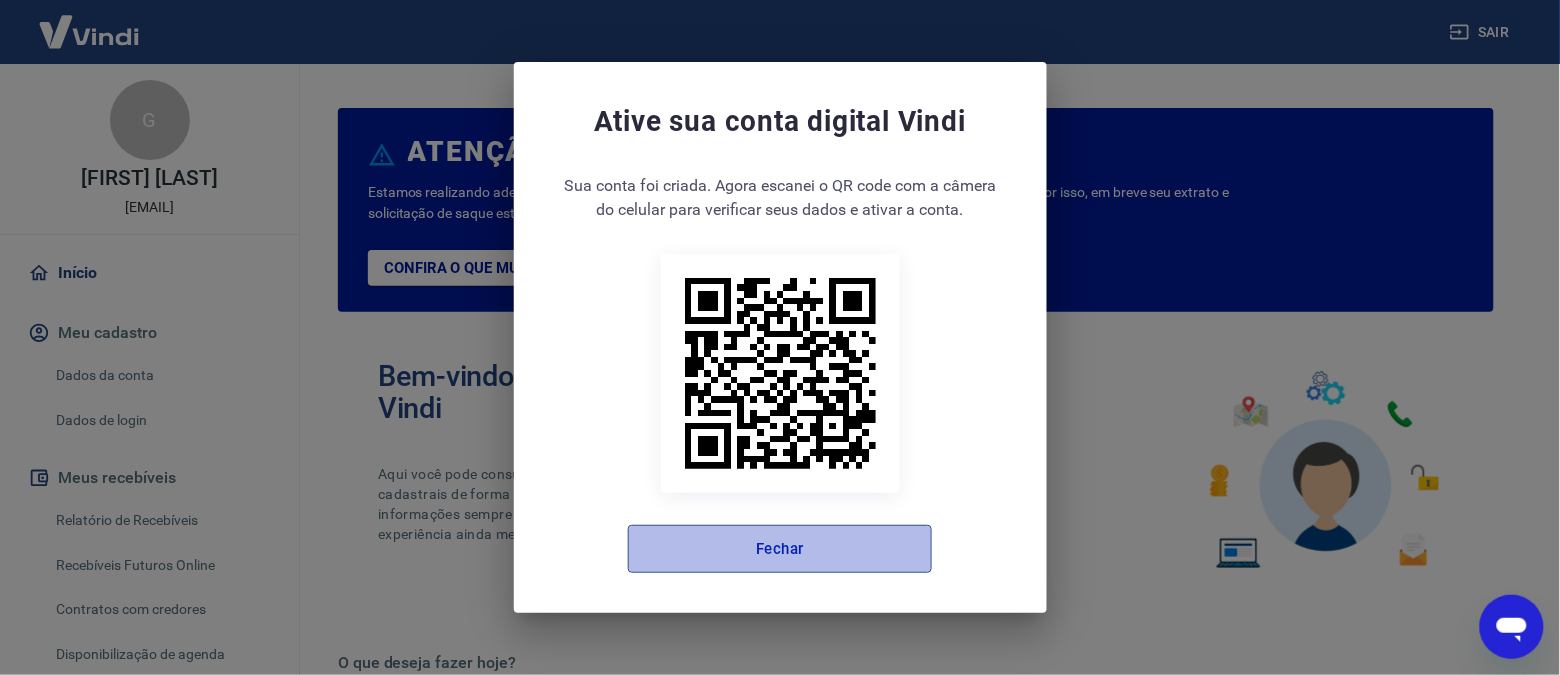click on "Fechar" at bounding box center (780, 549) 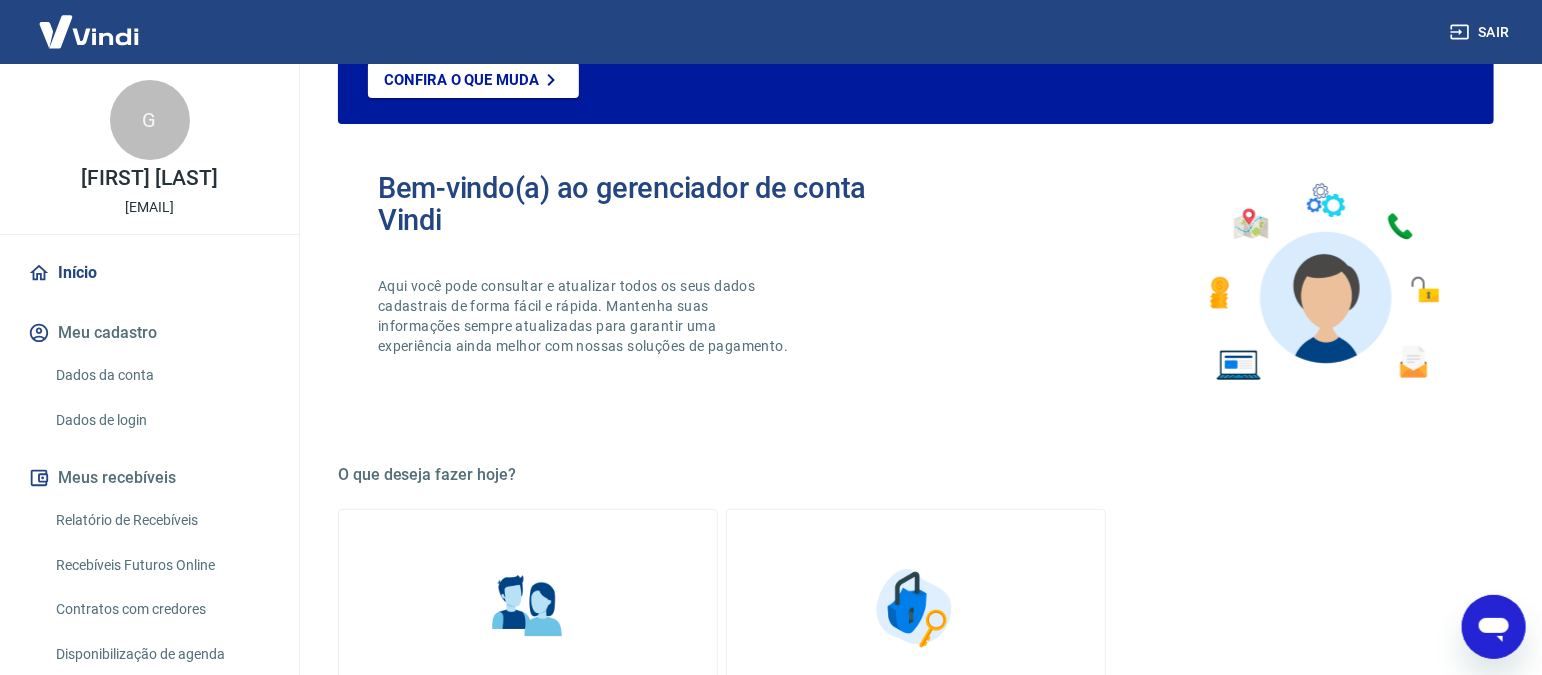 scroll, scrollTop: 749, scrollLeft: 0, axis: vertical 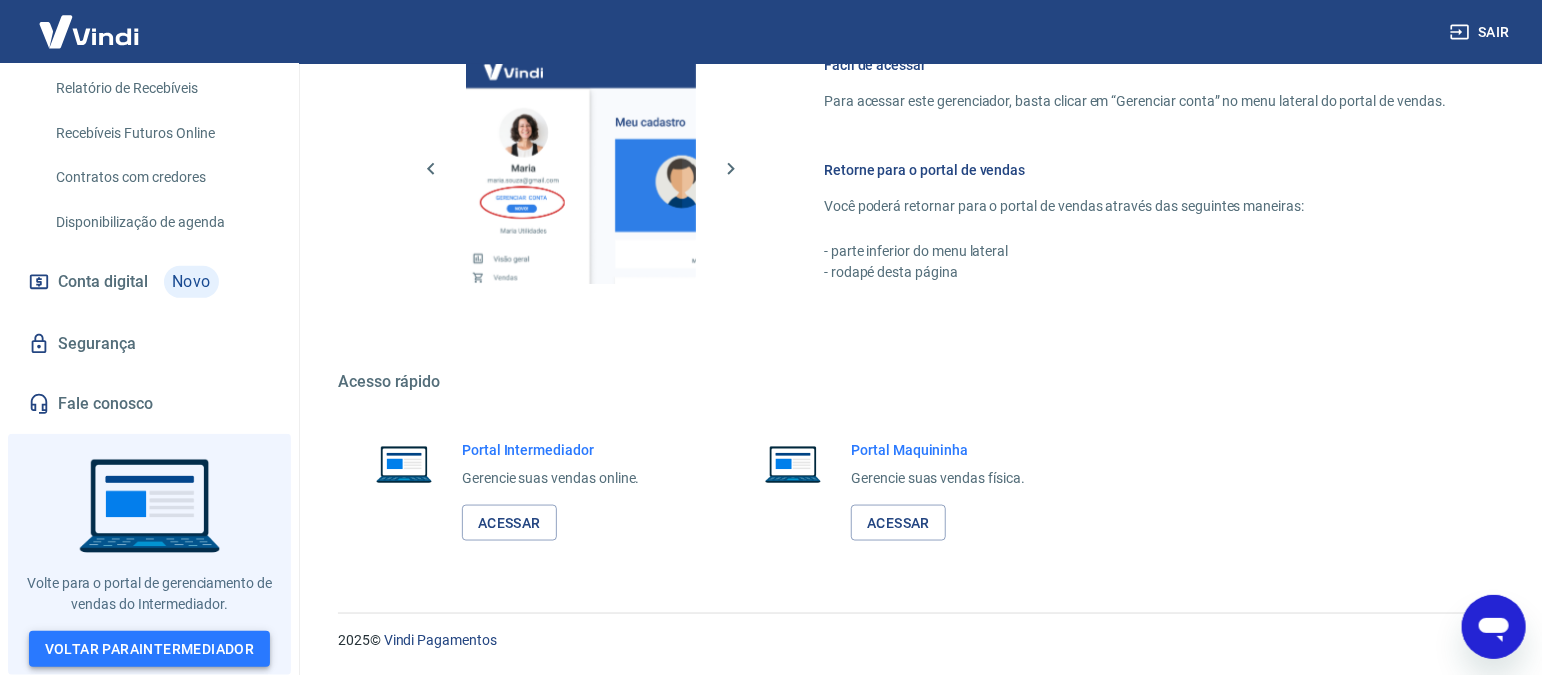 click on "Voltar para  Intermediador" at bounding box center [150, 649] 